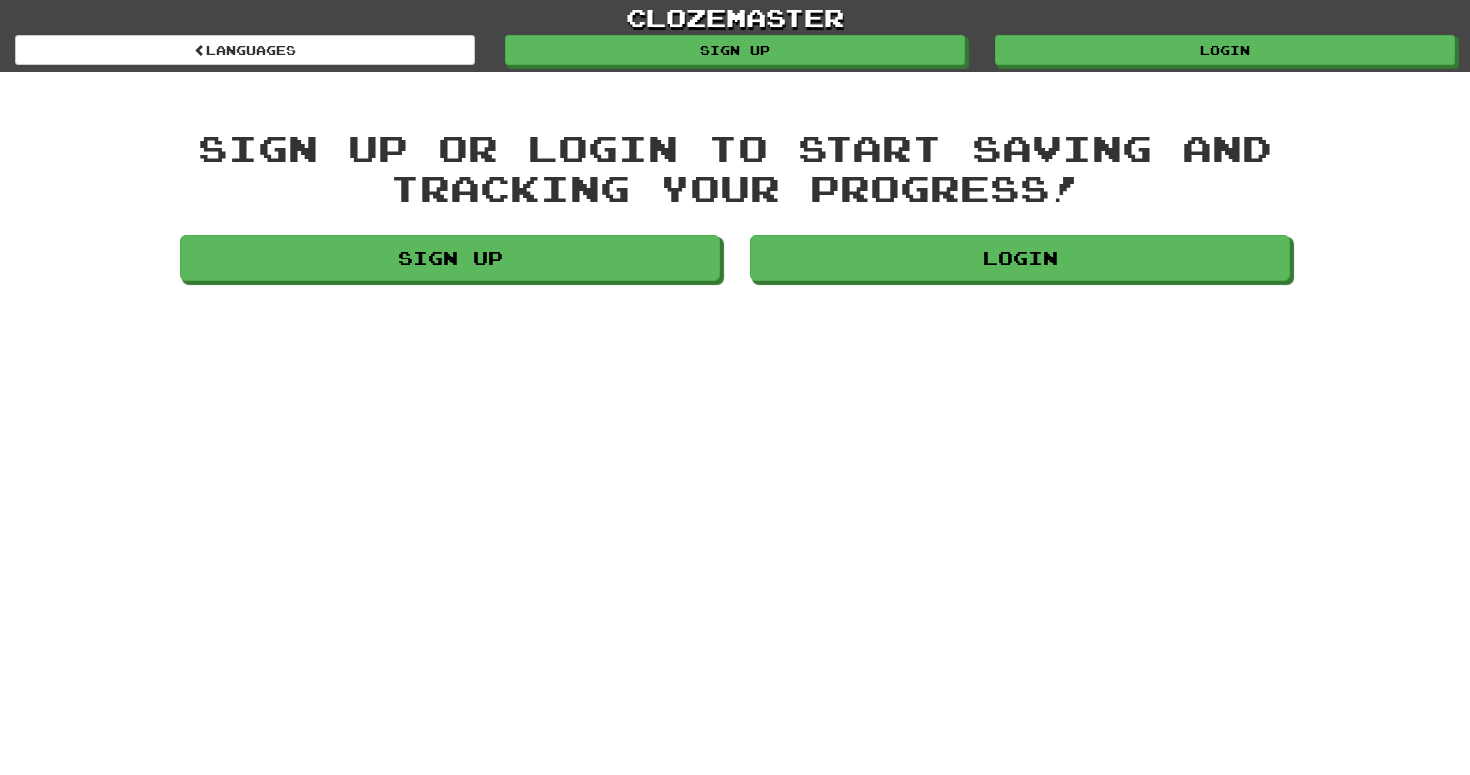 scroll, scrollTop: 0, scrollLeft: 0, axis: both 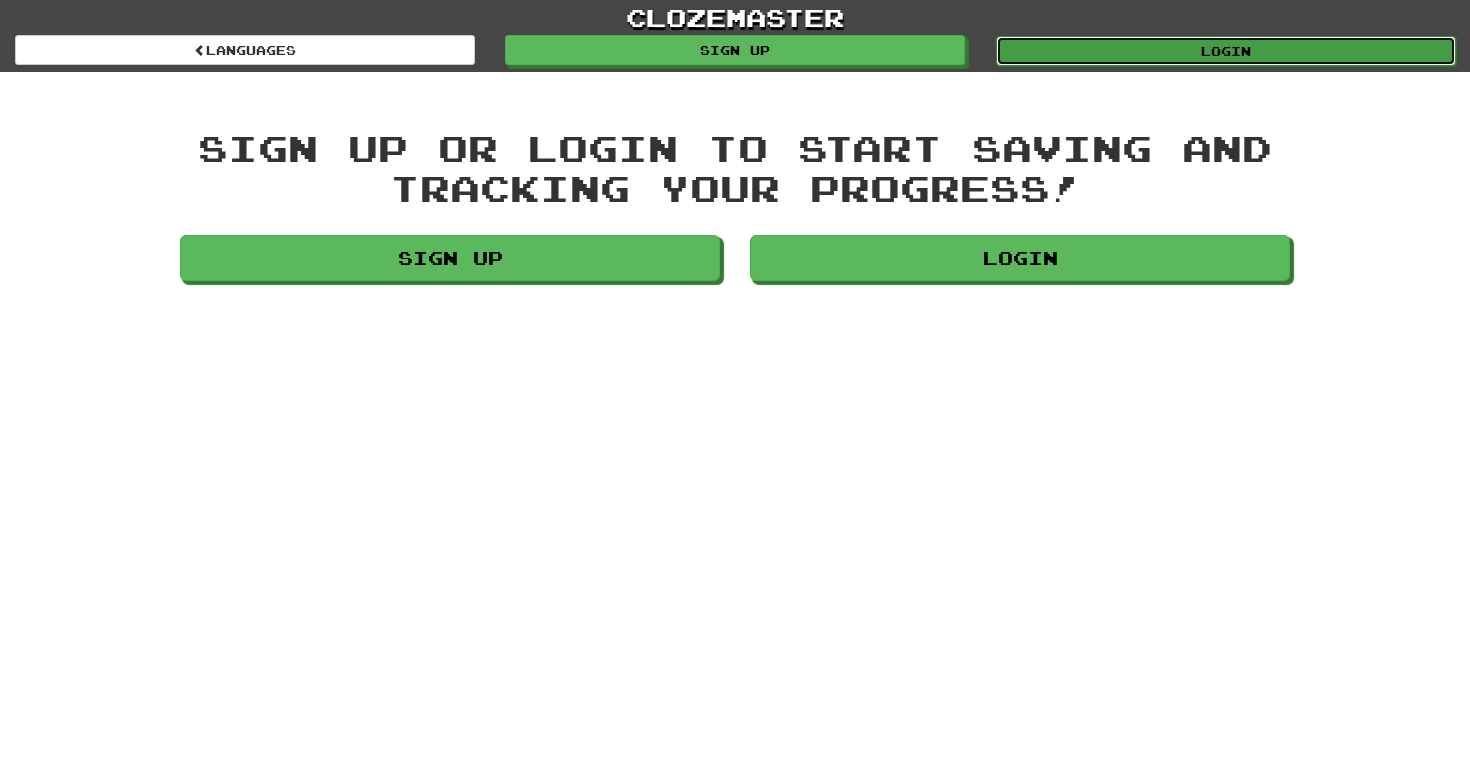 click on "Login" at bounding box center [1226, 51] 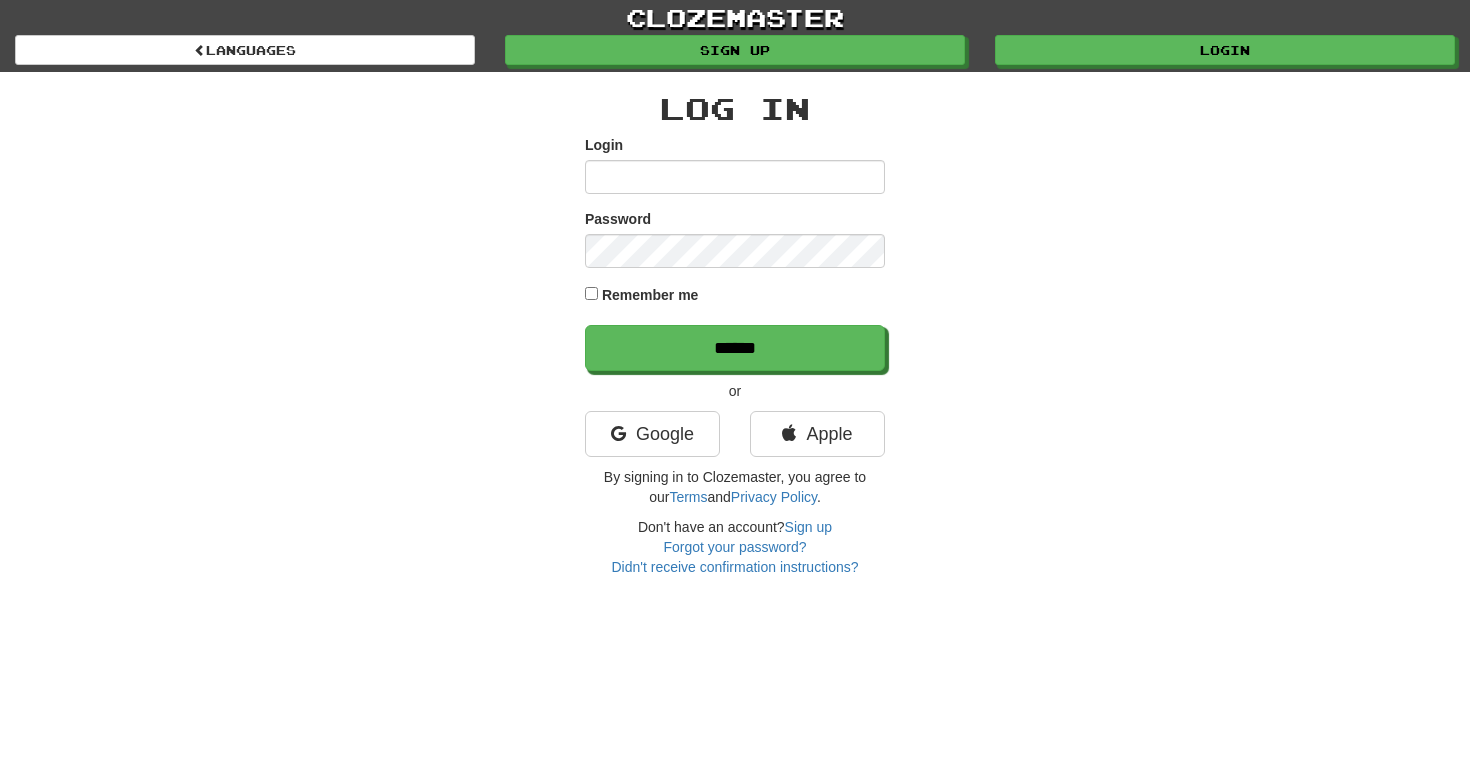 scroll, scrollTop: 0, scrollLeft: 0, axis: both 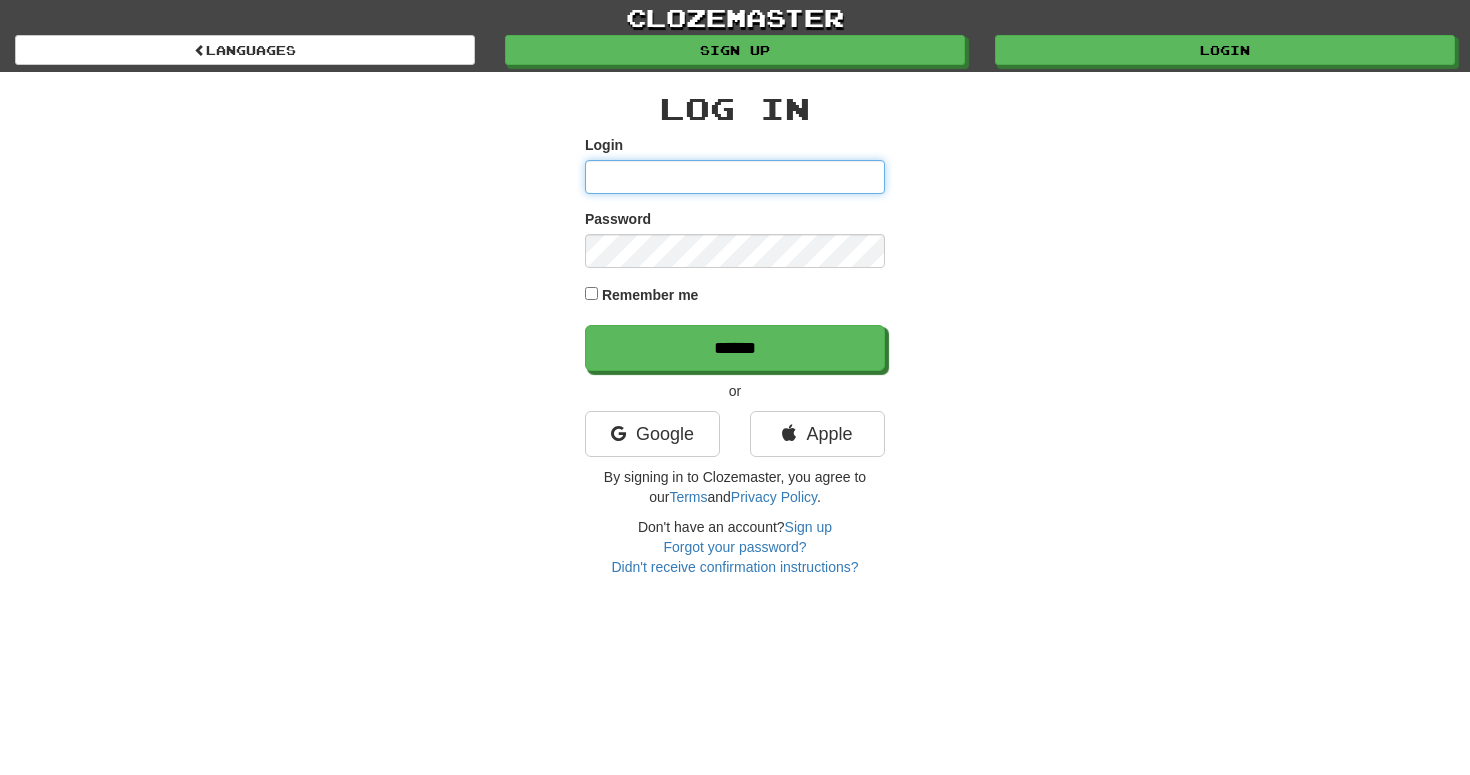 type on "**********" 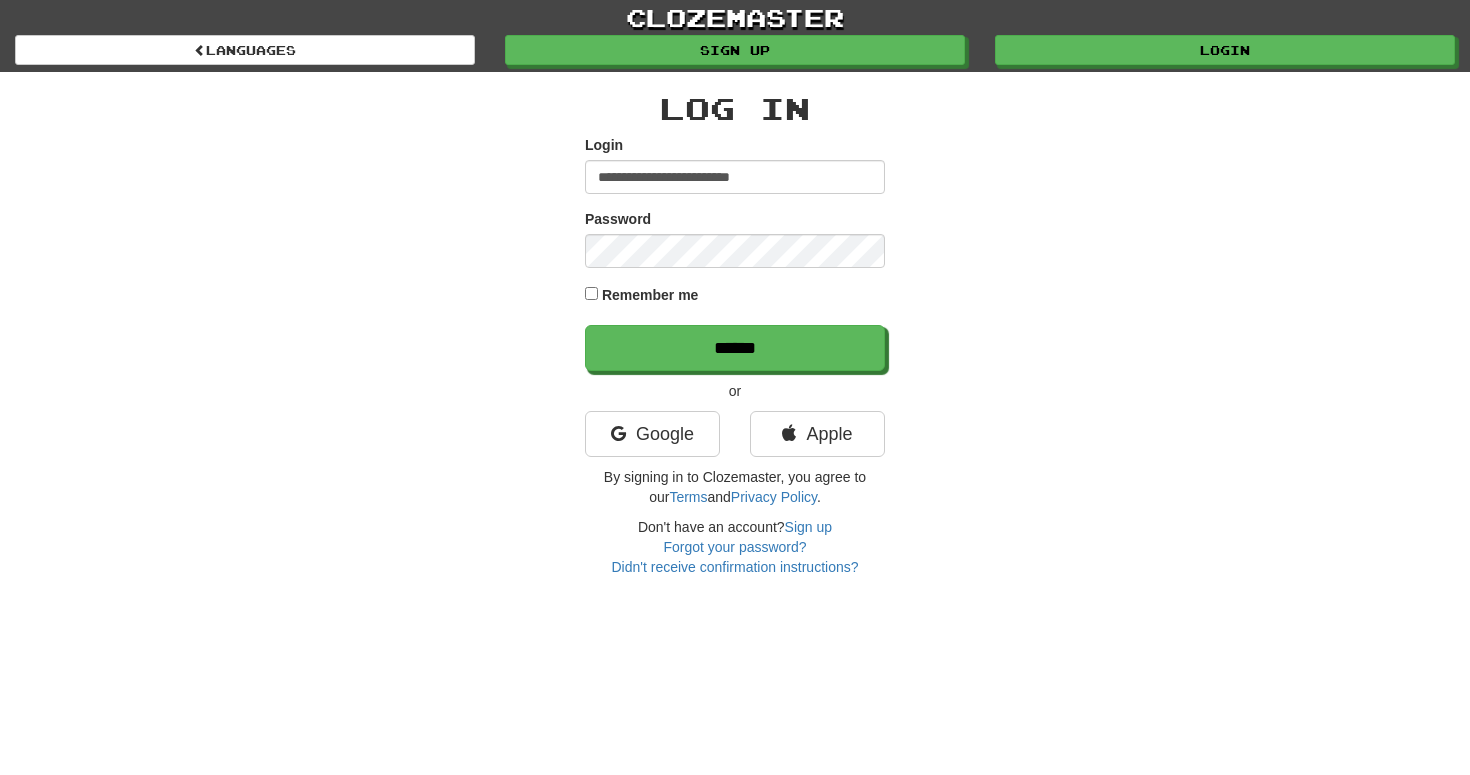 click on "or" at bounding box center (735, 391) 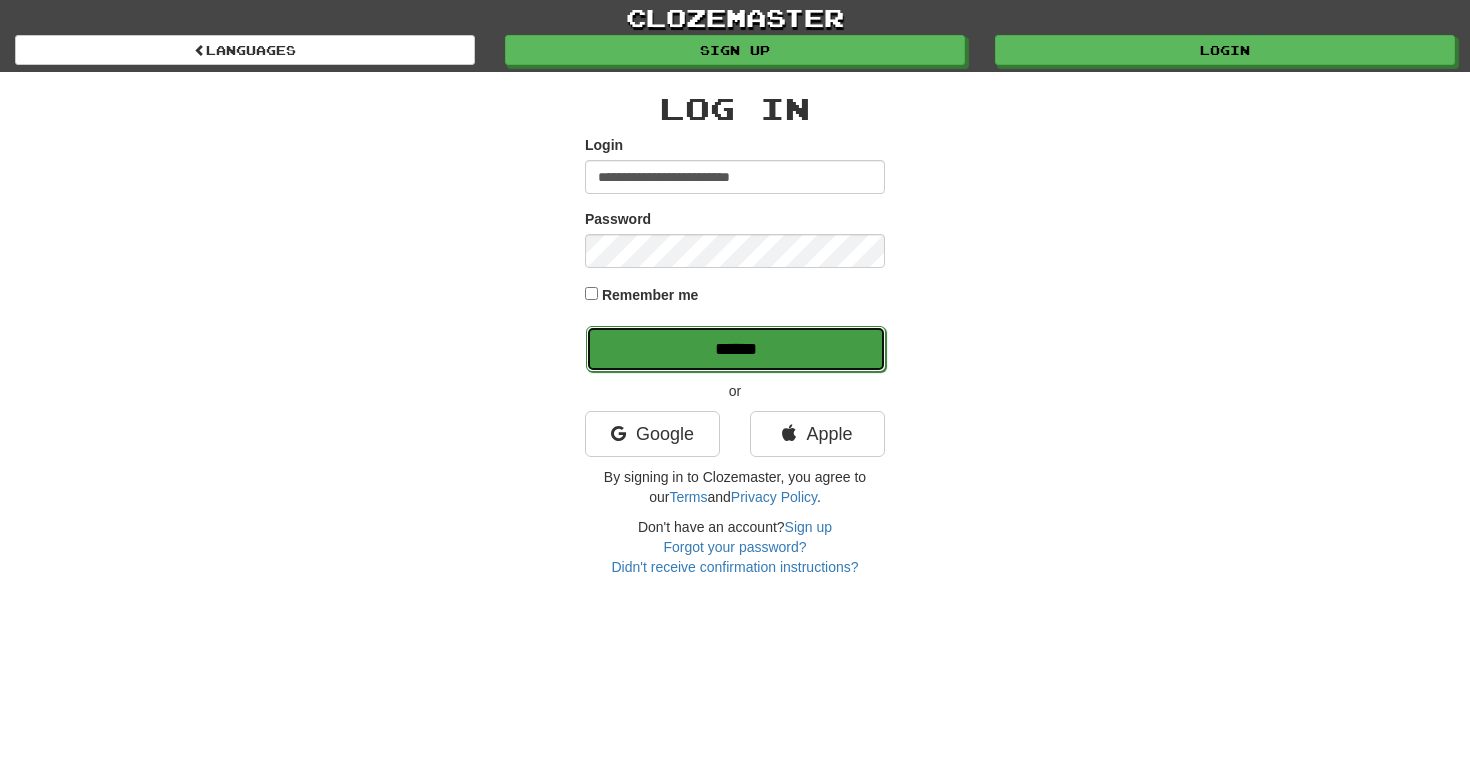 click on "******" at bounding box center [736, 349] 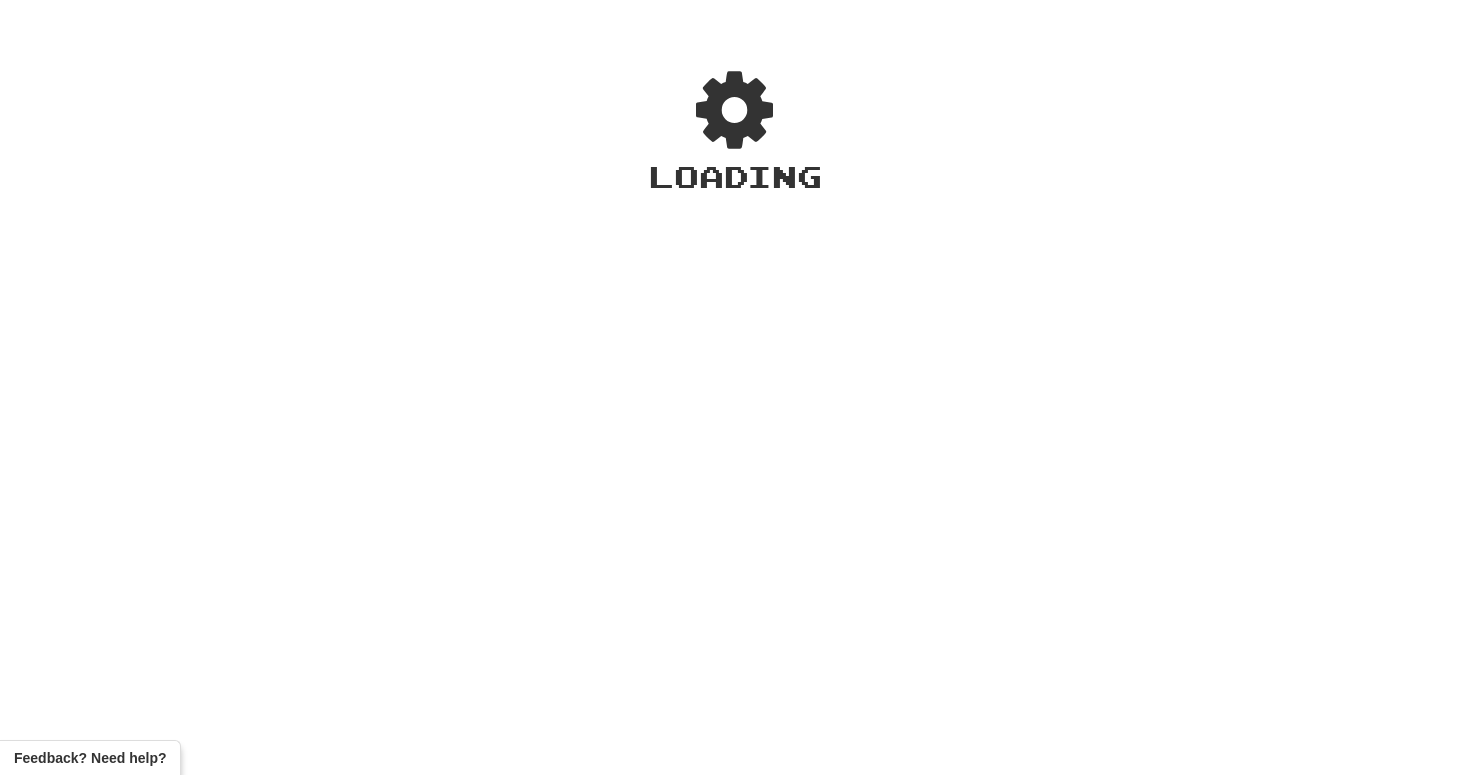 scroll, scrollTop: 0, scrollLeft: 0, axis: both 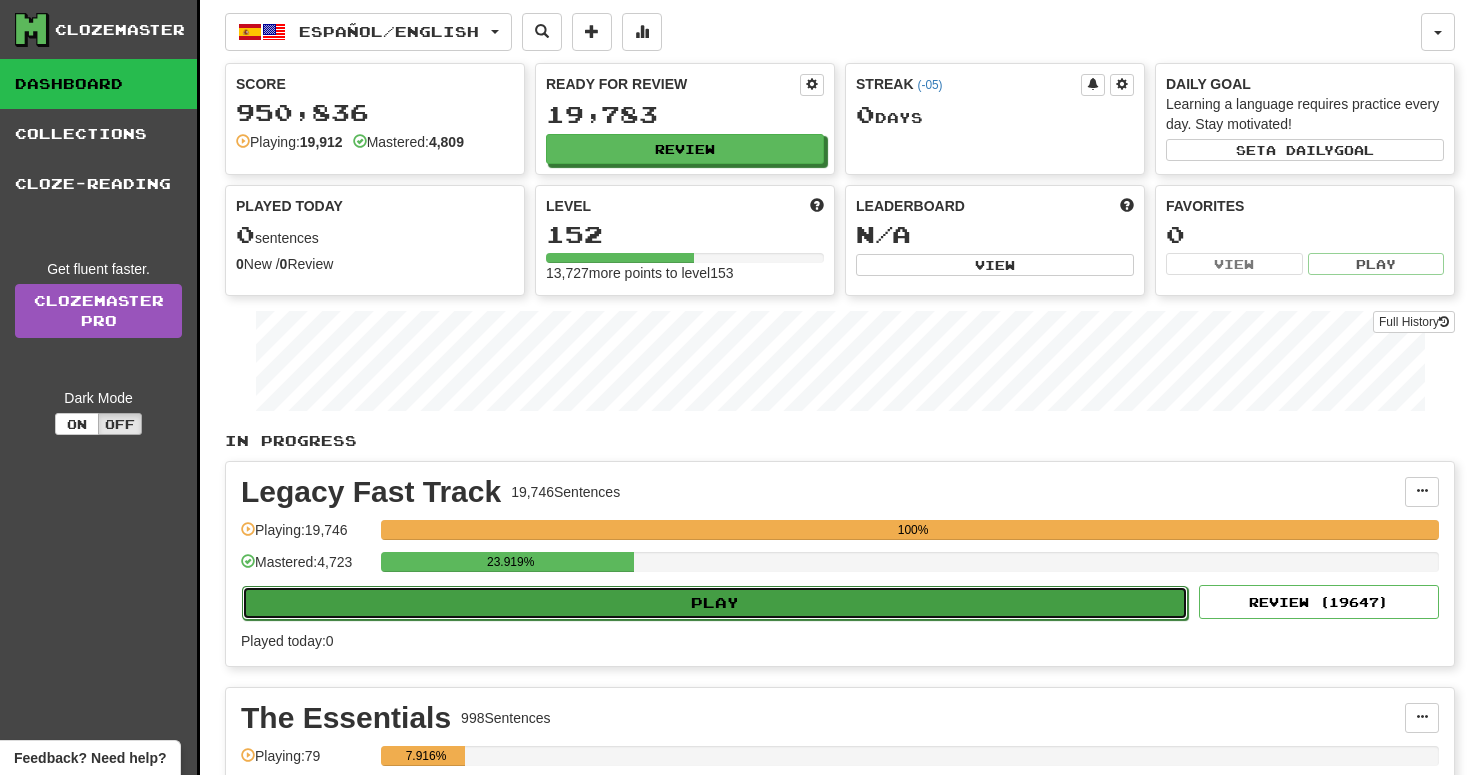 click on "Play" at bounding box center [715, 603] 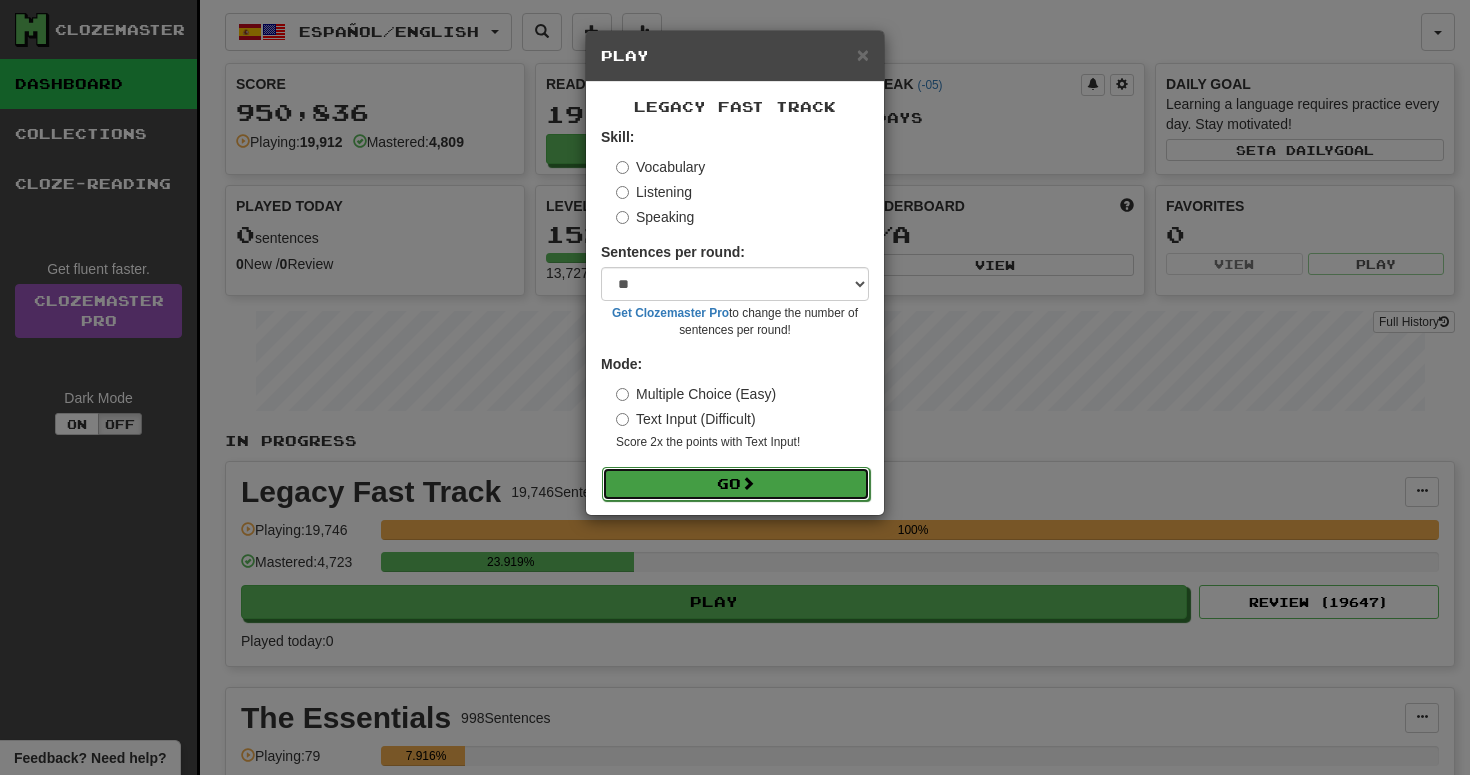 click on "Go" at bounding box center (736, 484) 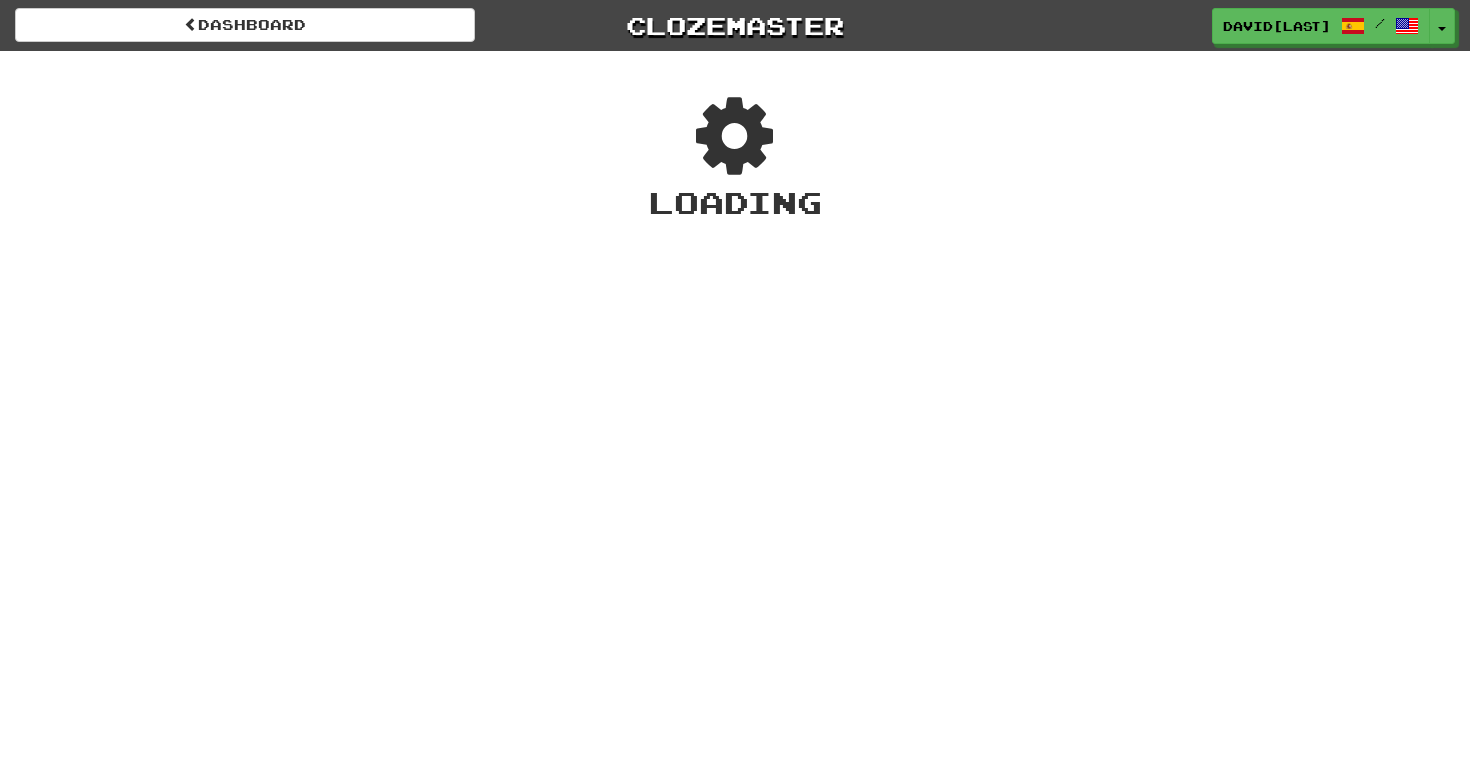 scroll, scrollTop: 0, scrollLeft: 0, axis: both 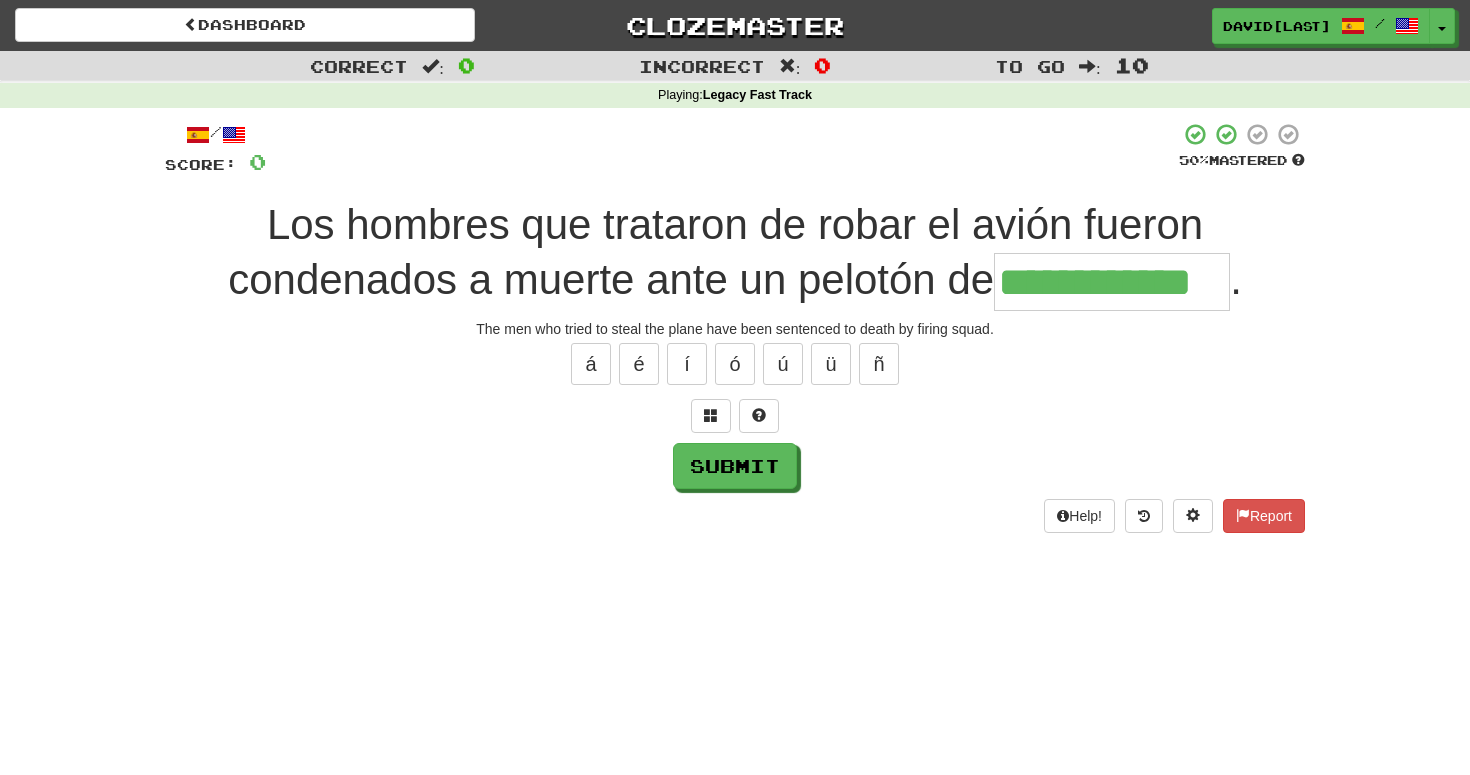type on "**********" 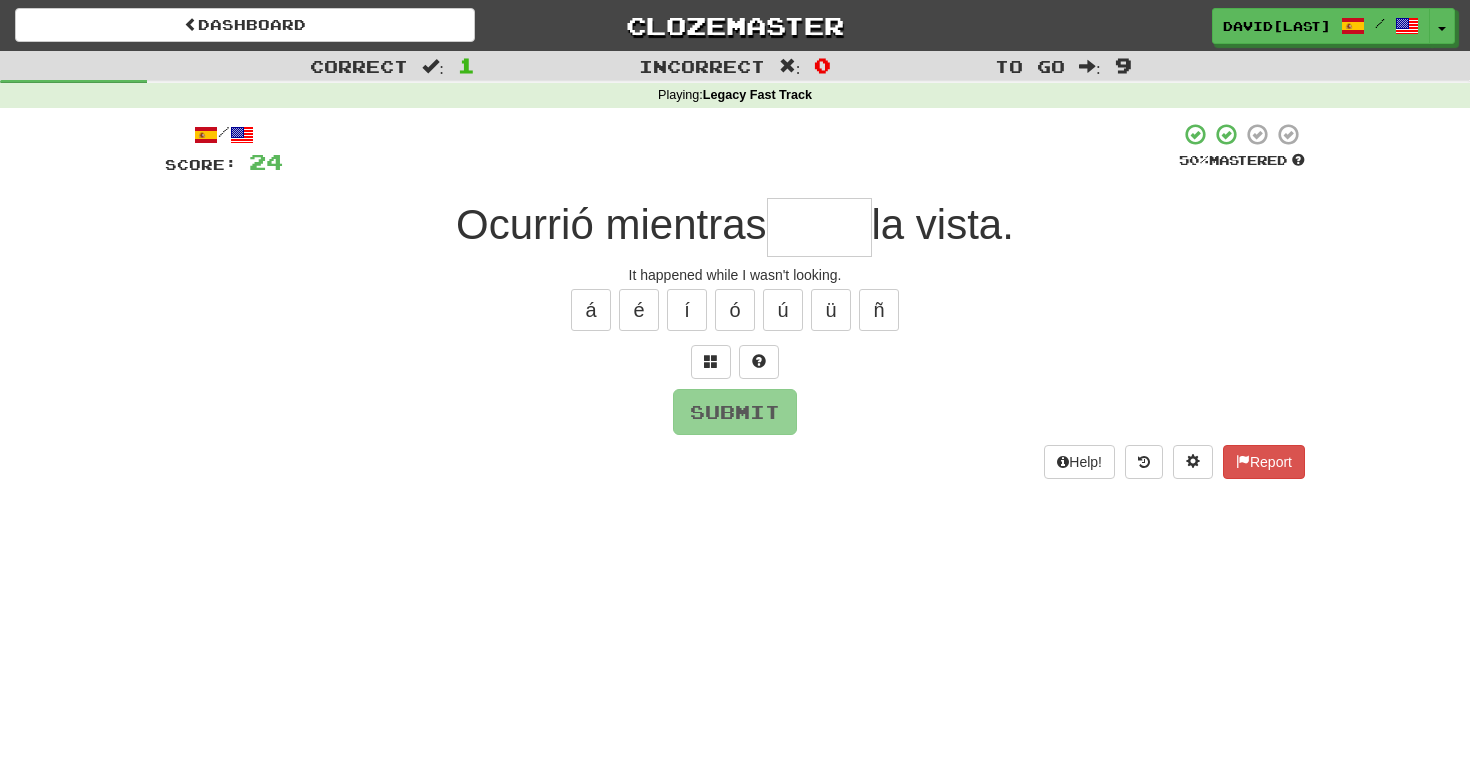 type on "*" 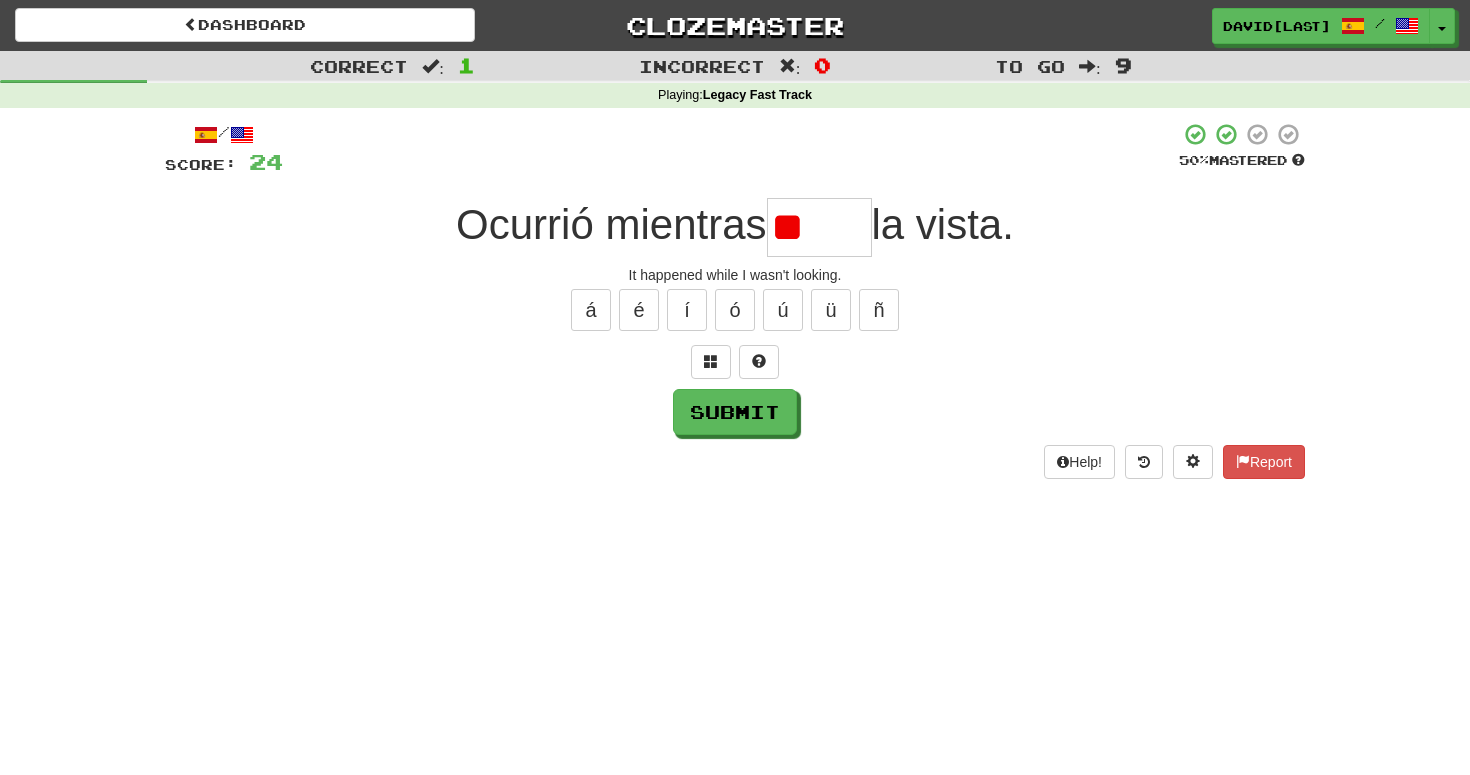 type on "*" 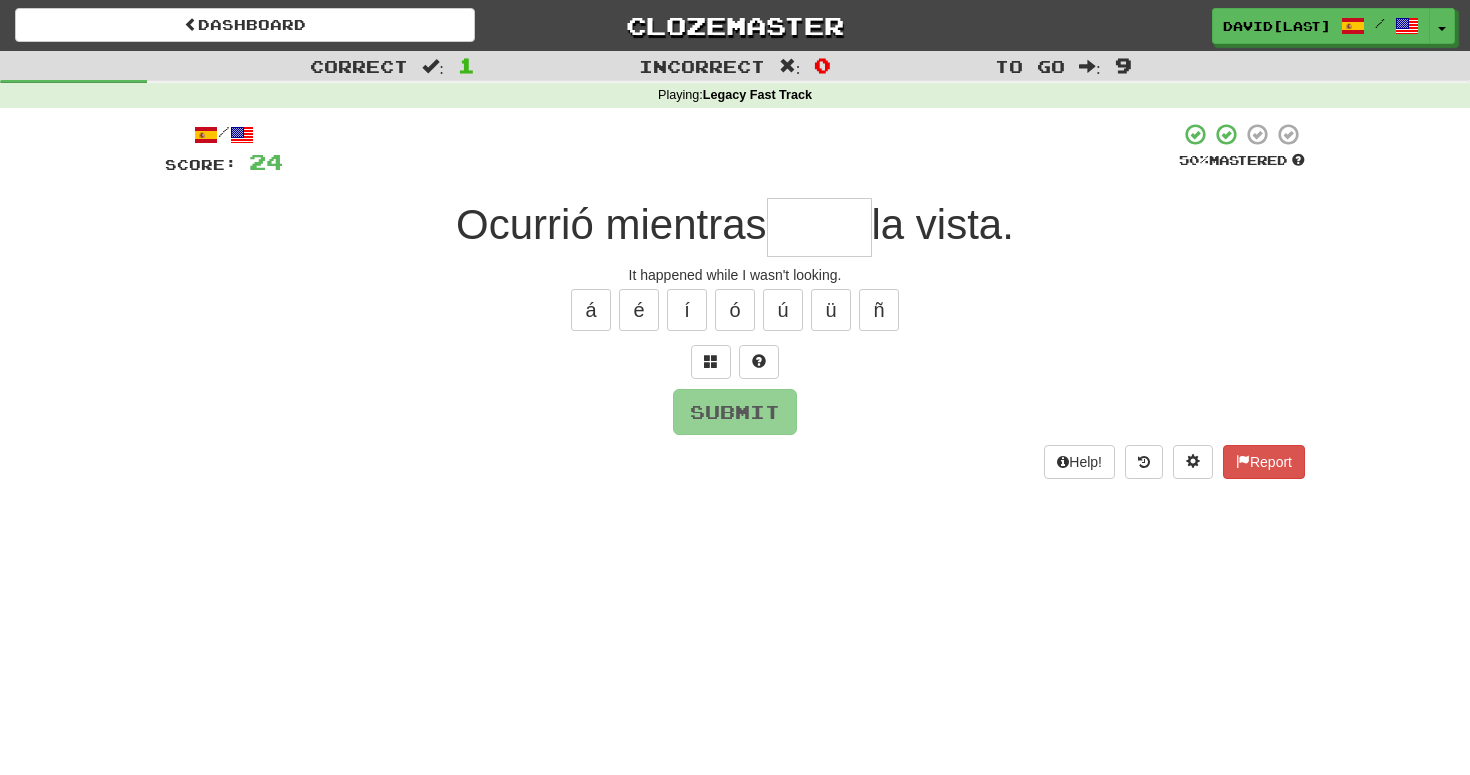 type on "*" 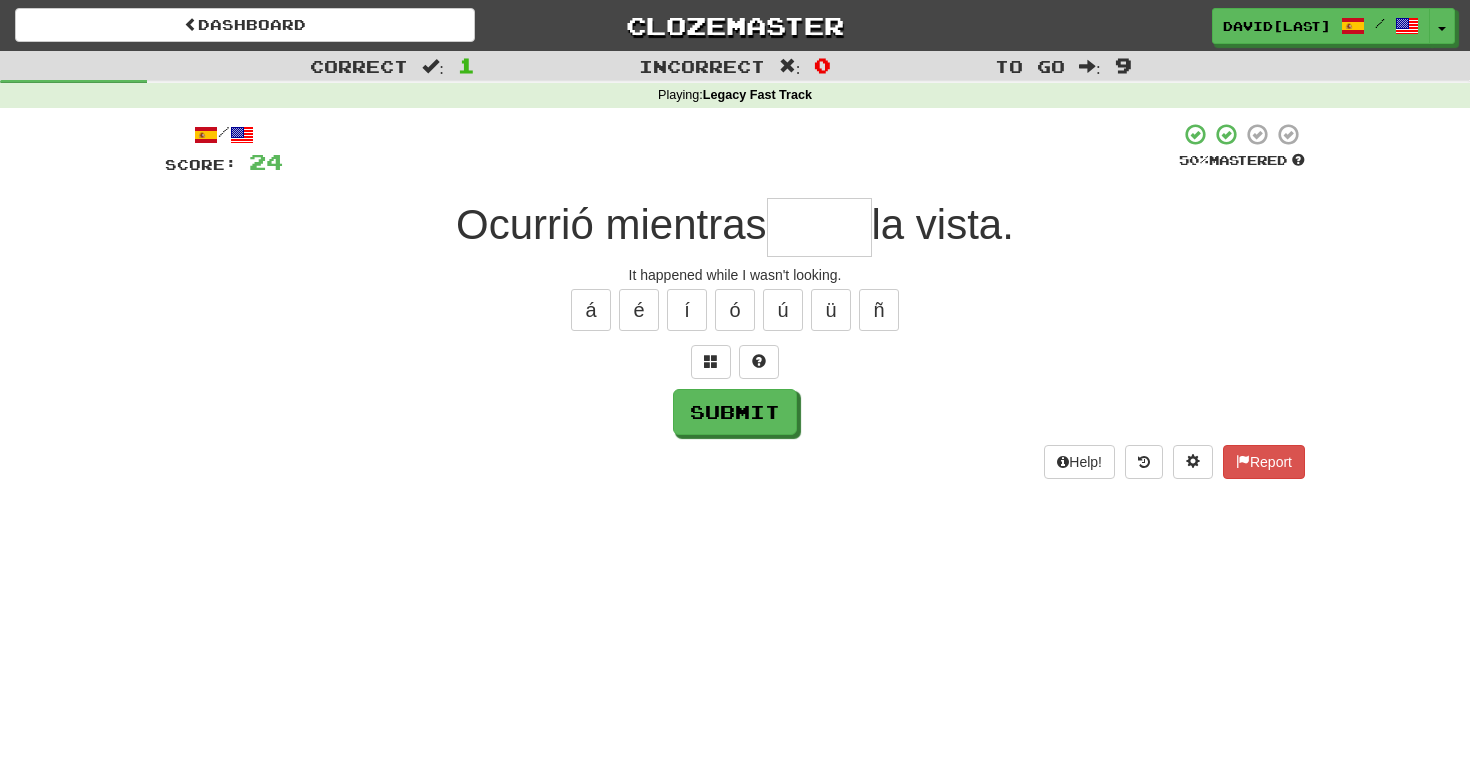 type on "*" 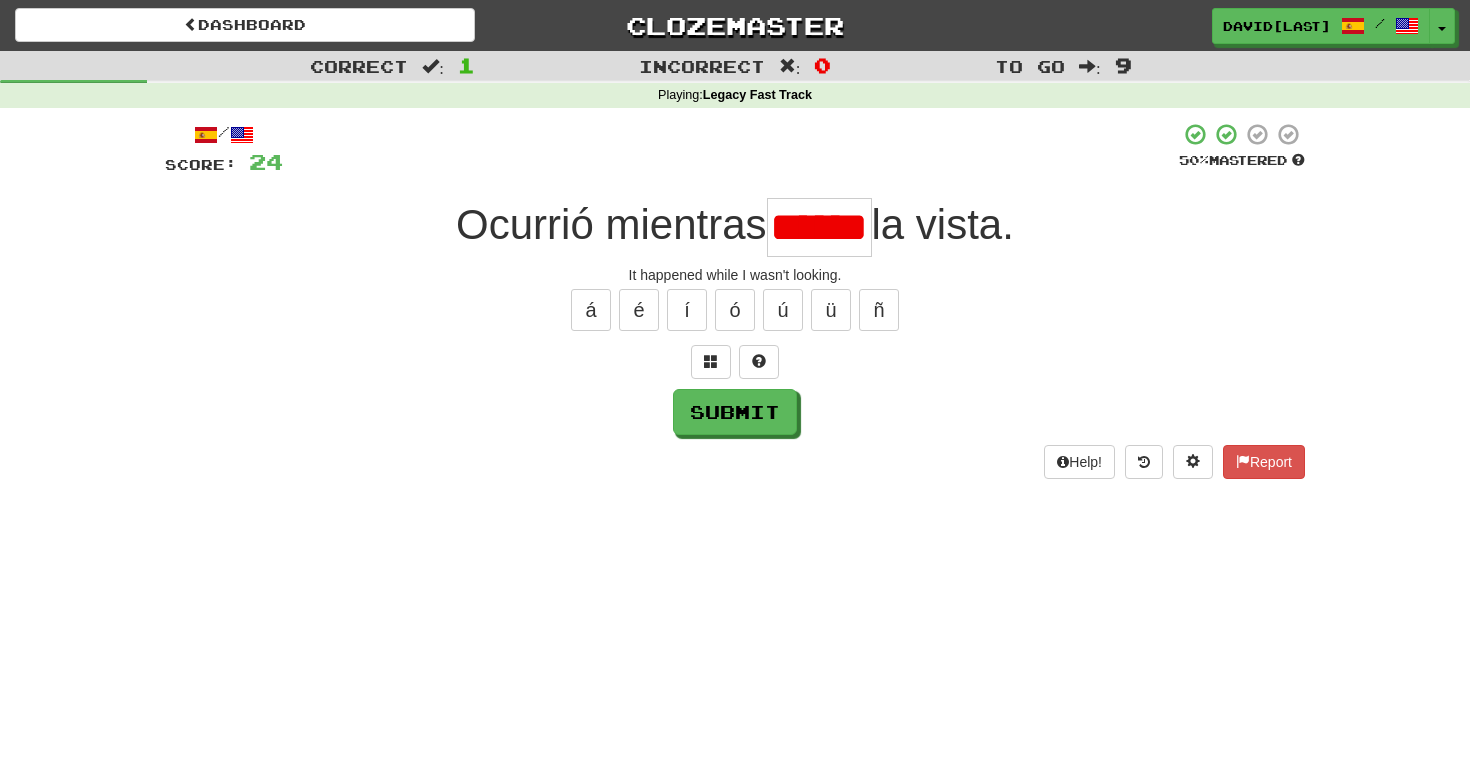 scroll, scrollTop: 0, scrollLeft: 0, axis: both 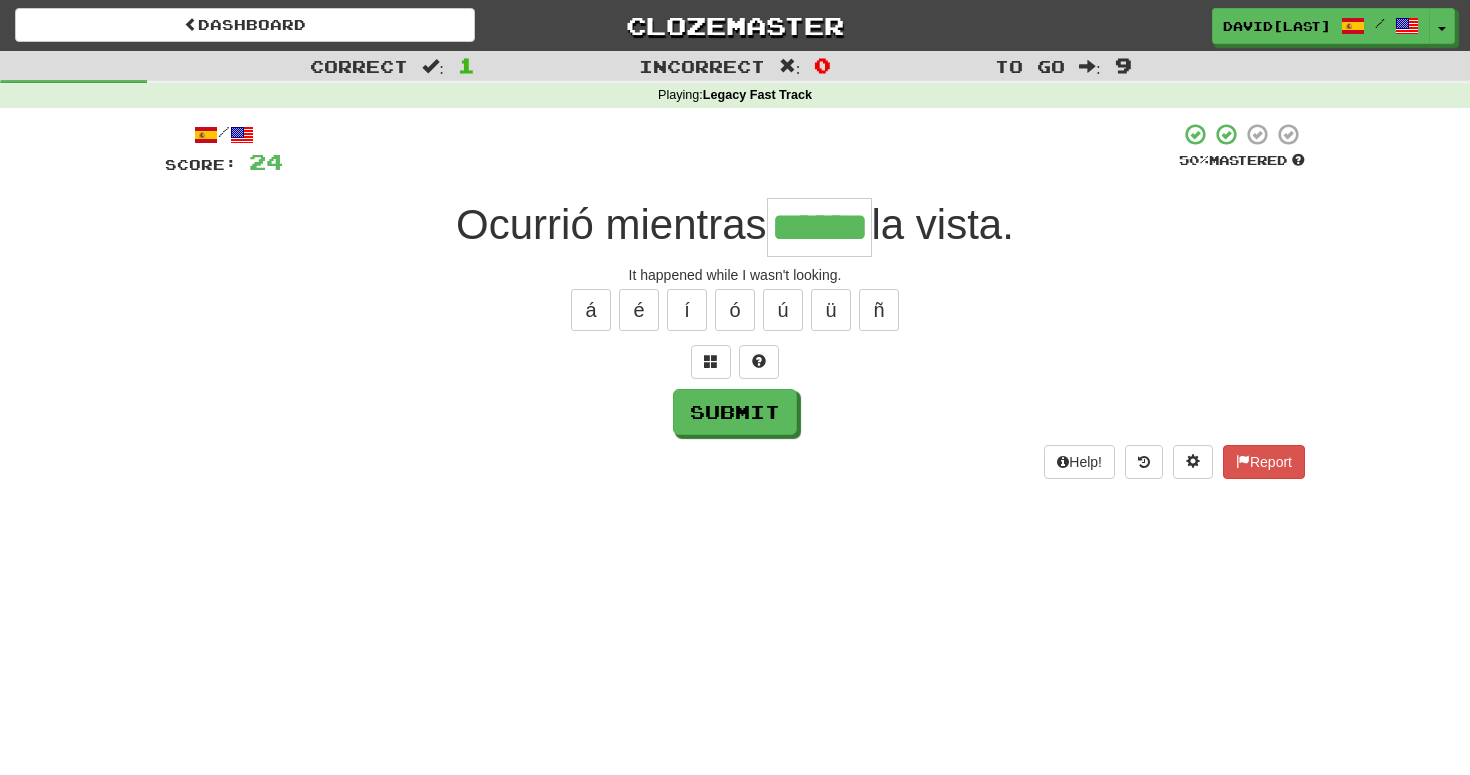 type on "******" 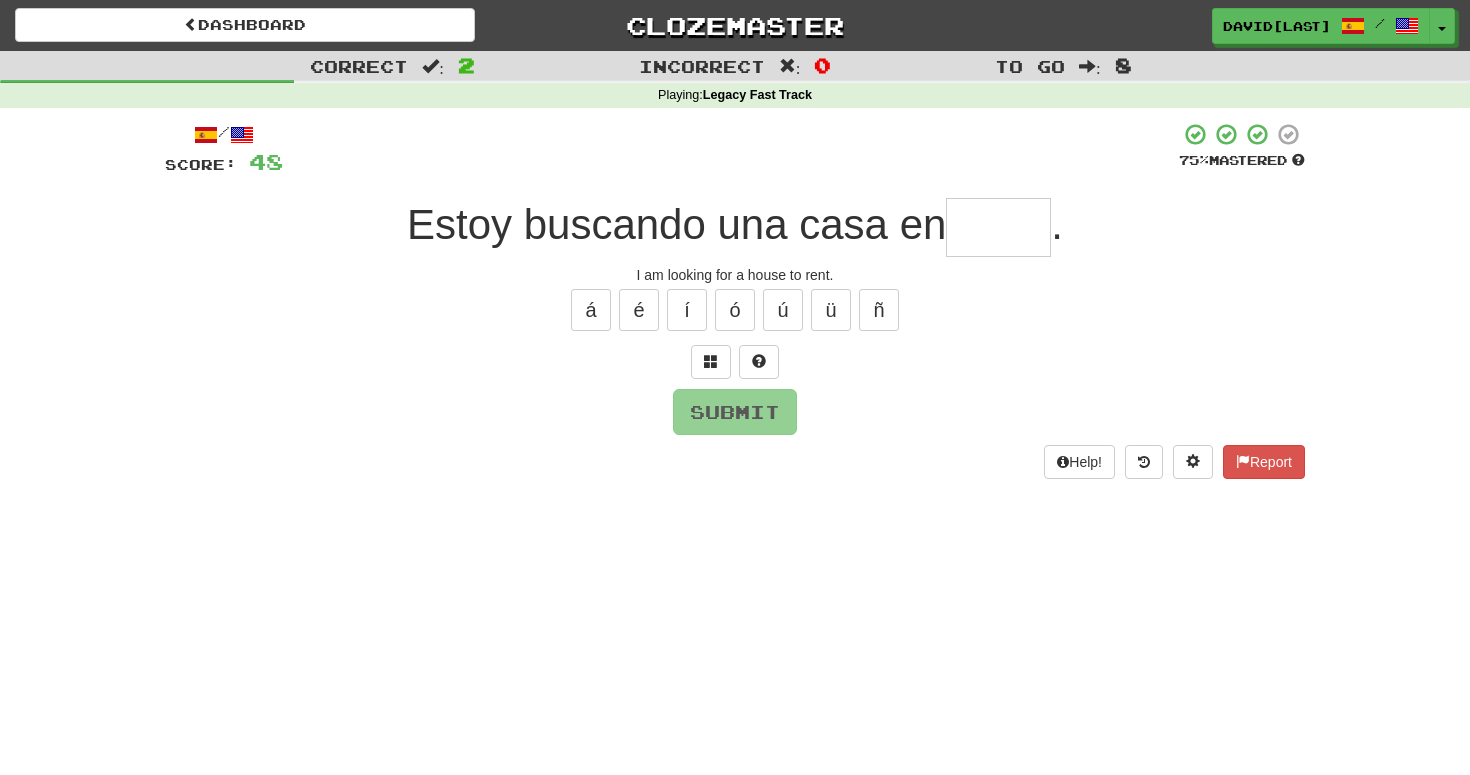 type on "*" 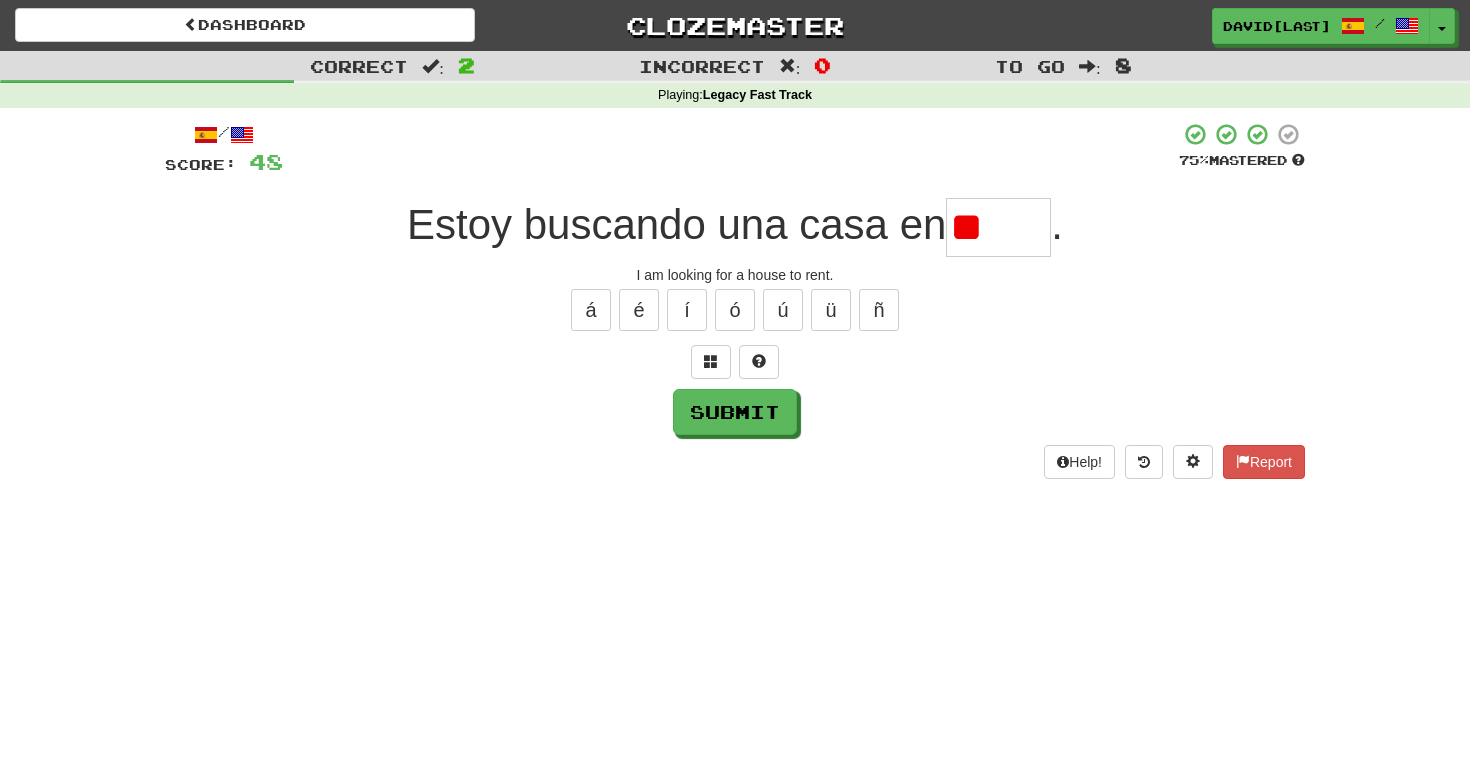 type on "*" 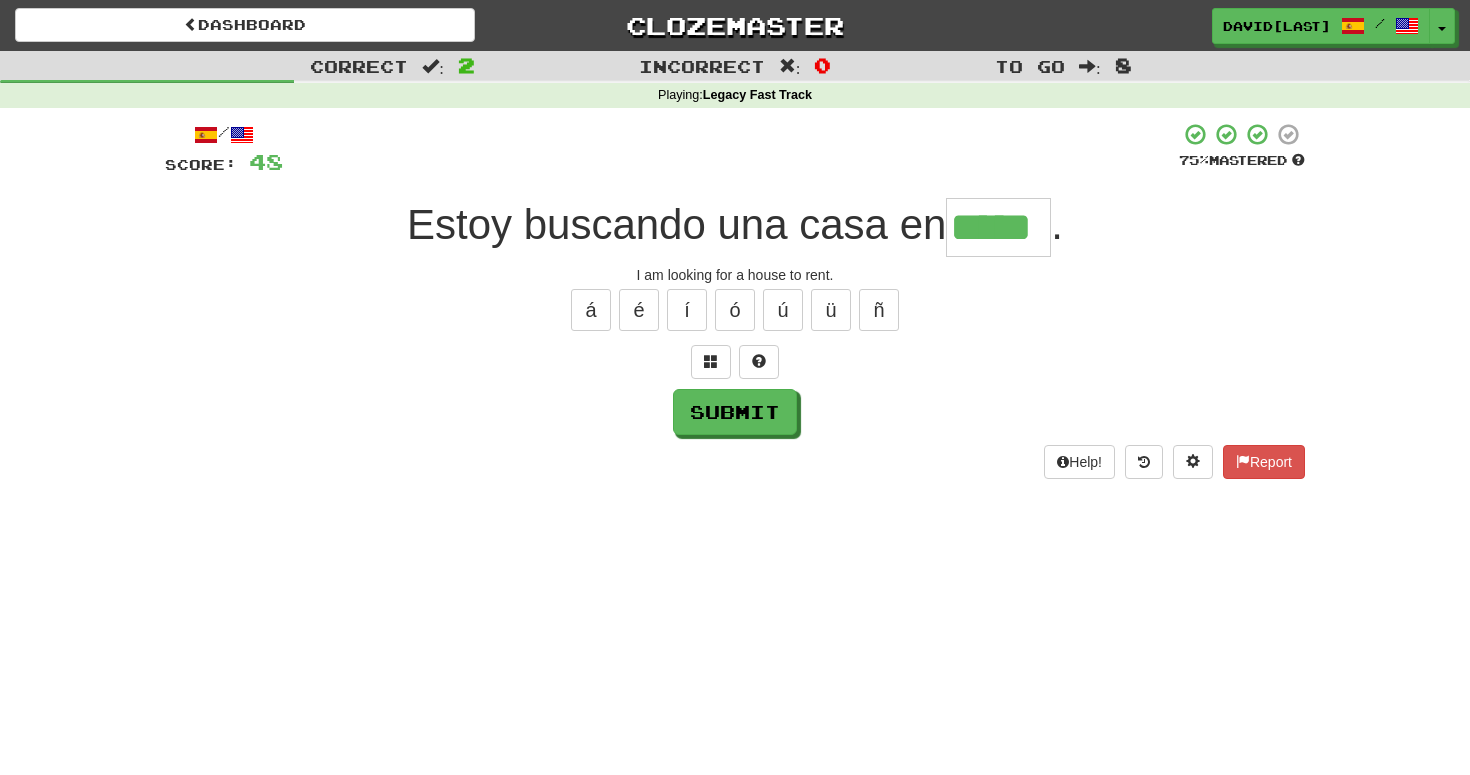 type on "*****" 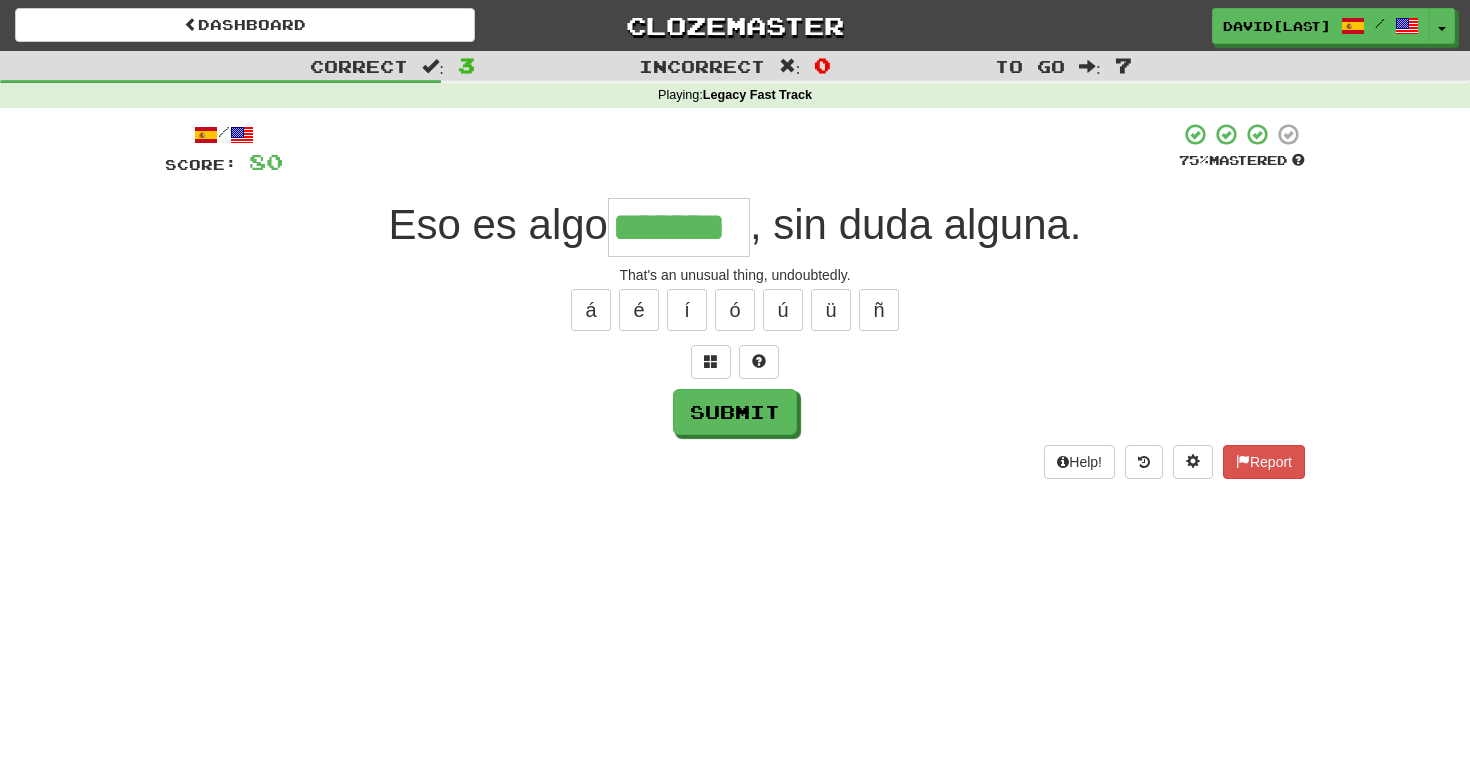 type on "*******" 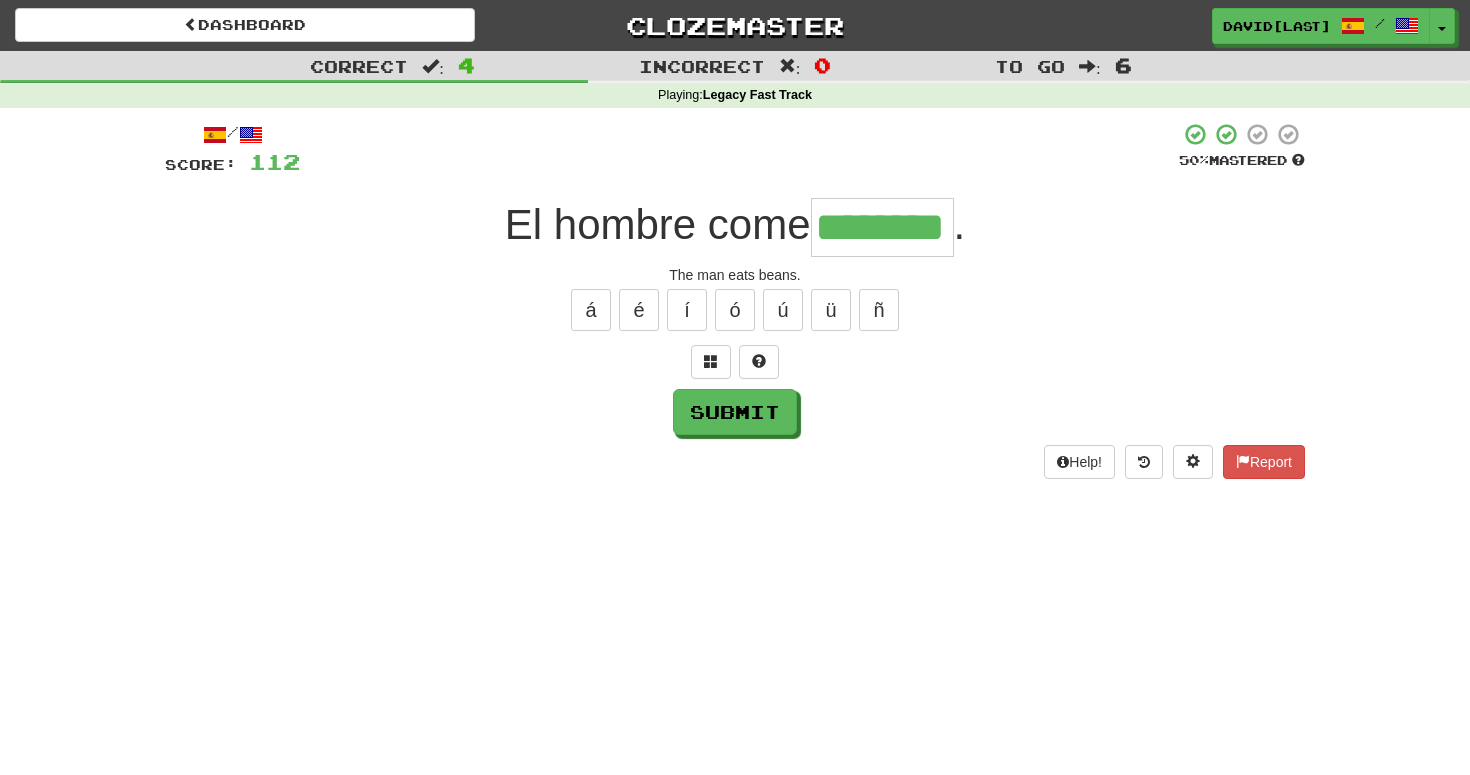 type on "*******" 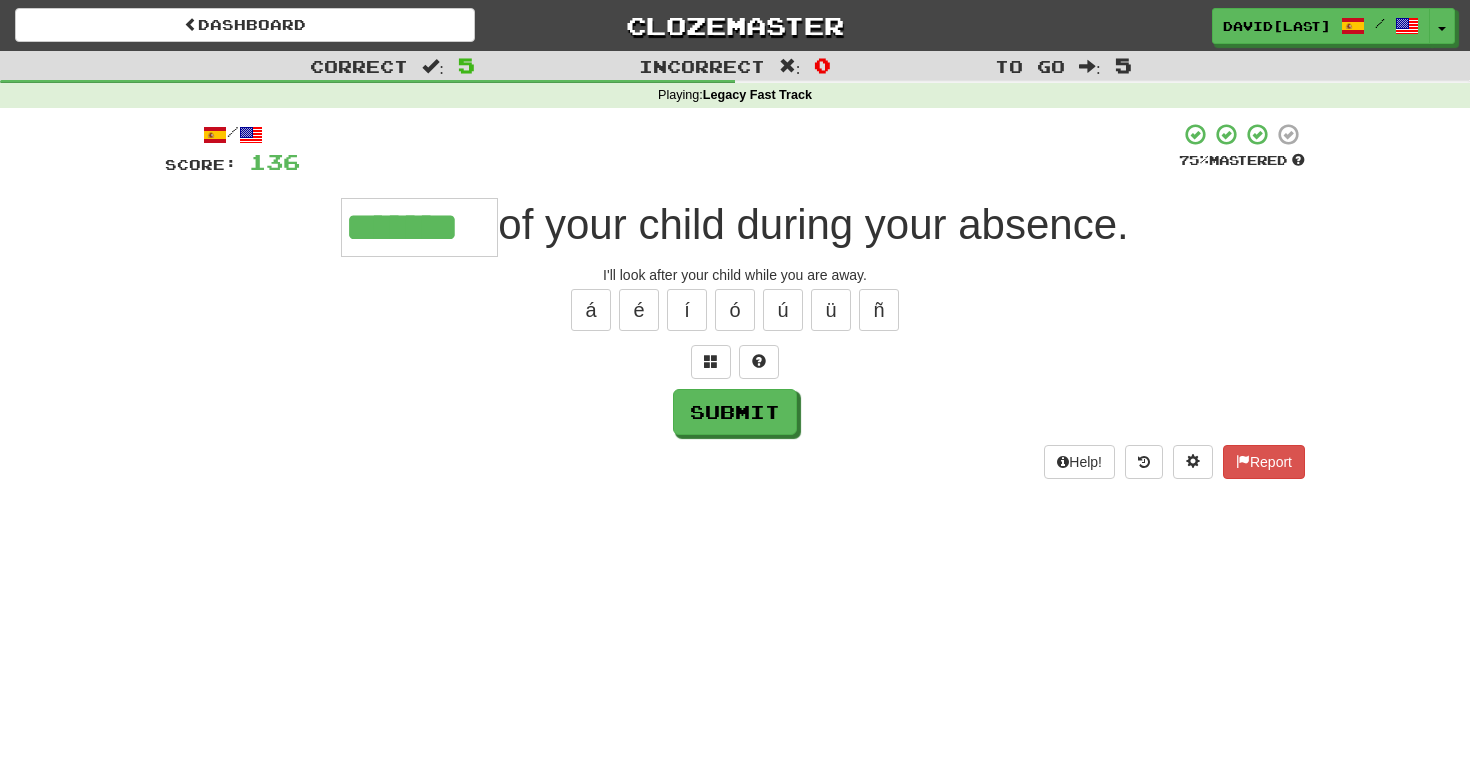 type on "*******" 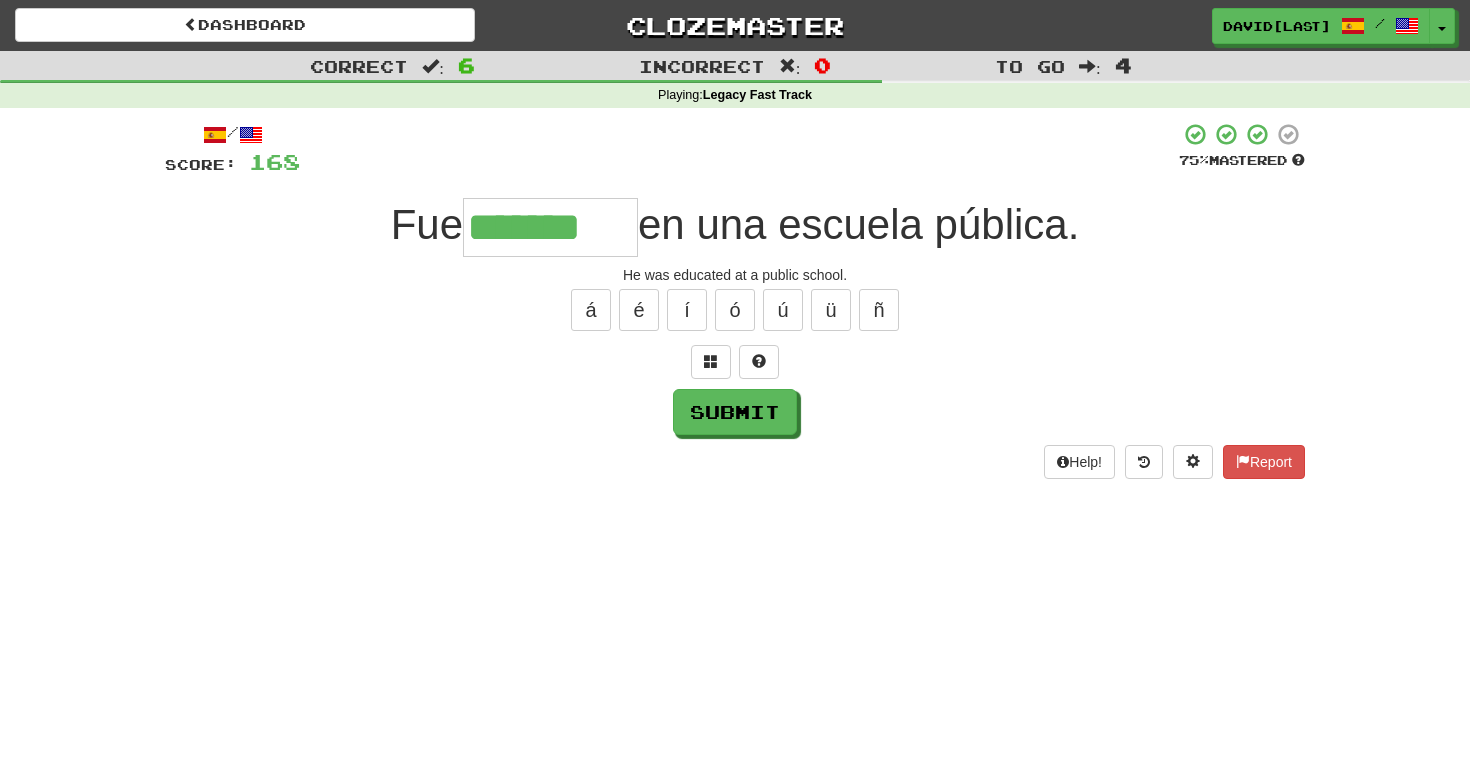 type on "*******" 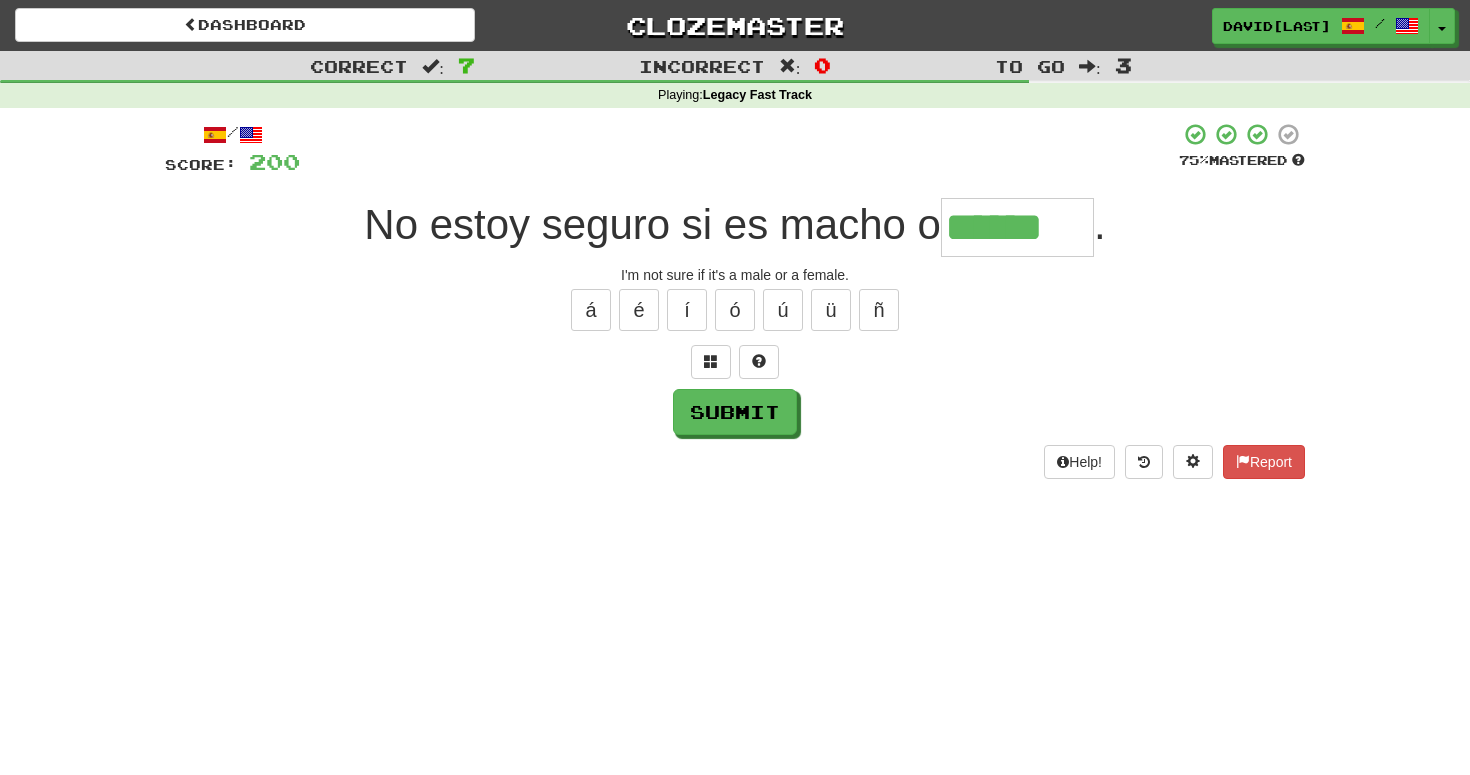 type on "******" 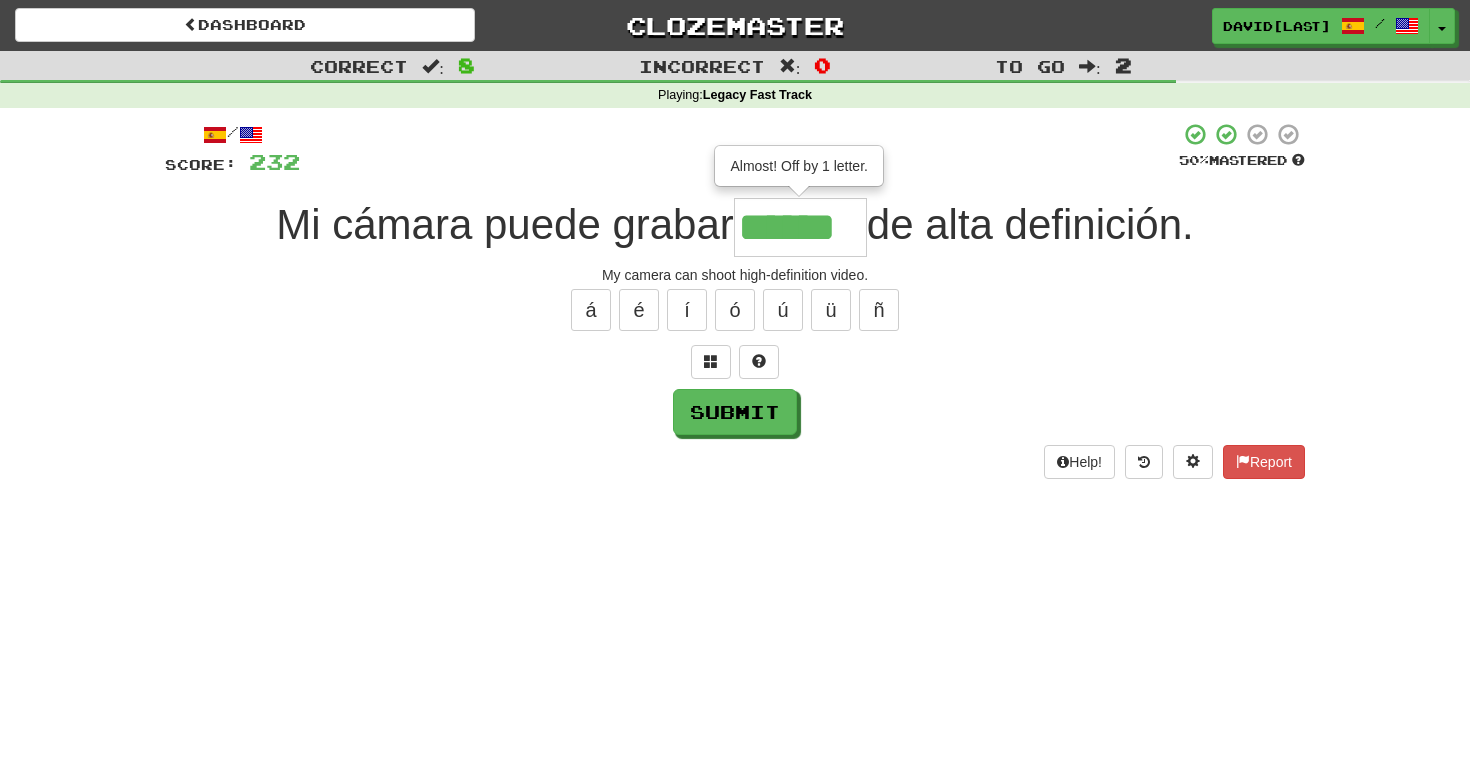 type on "******" 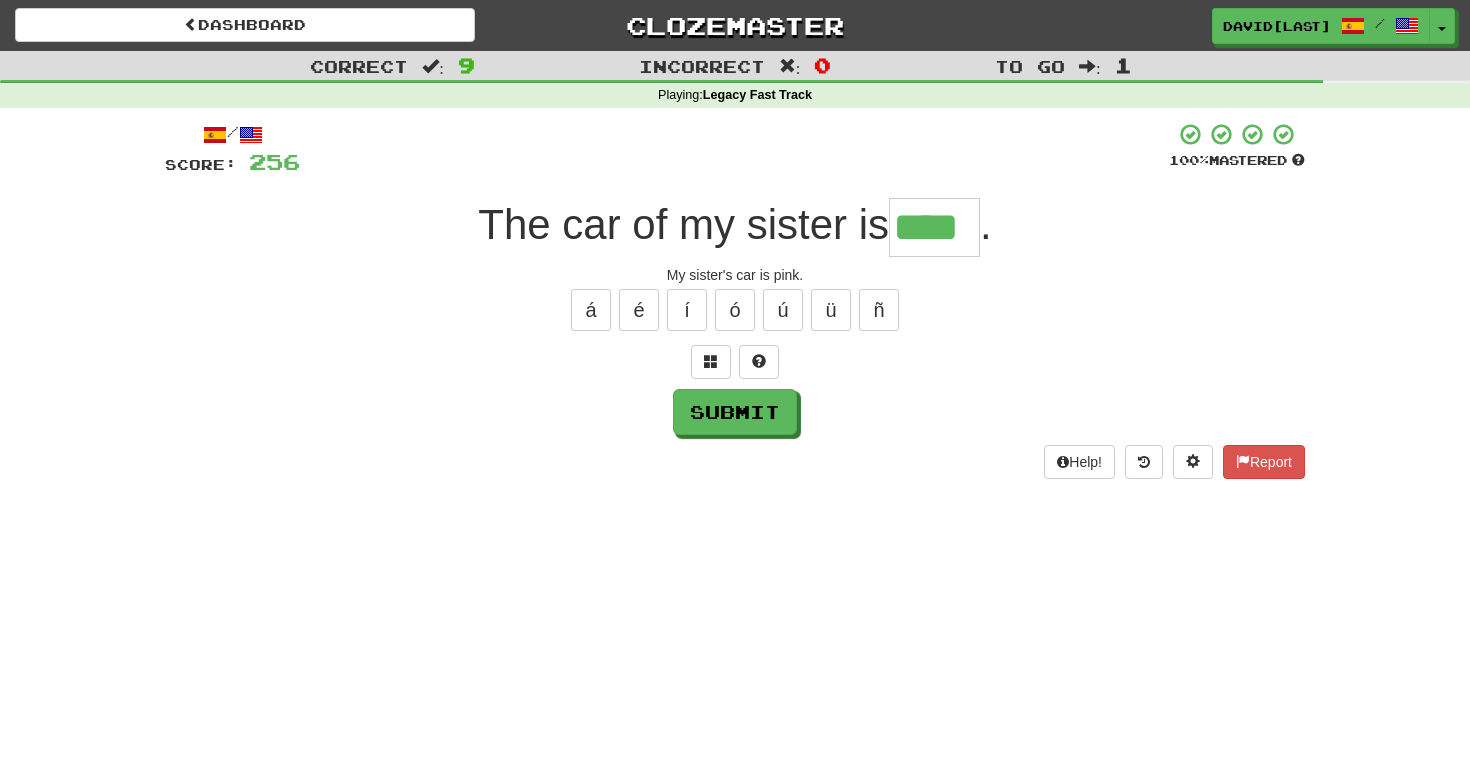type on "****" 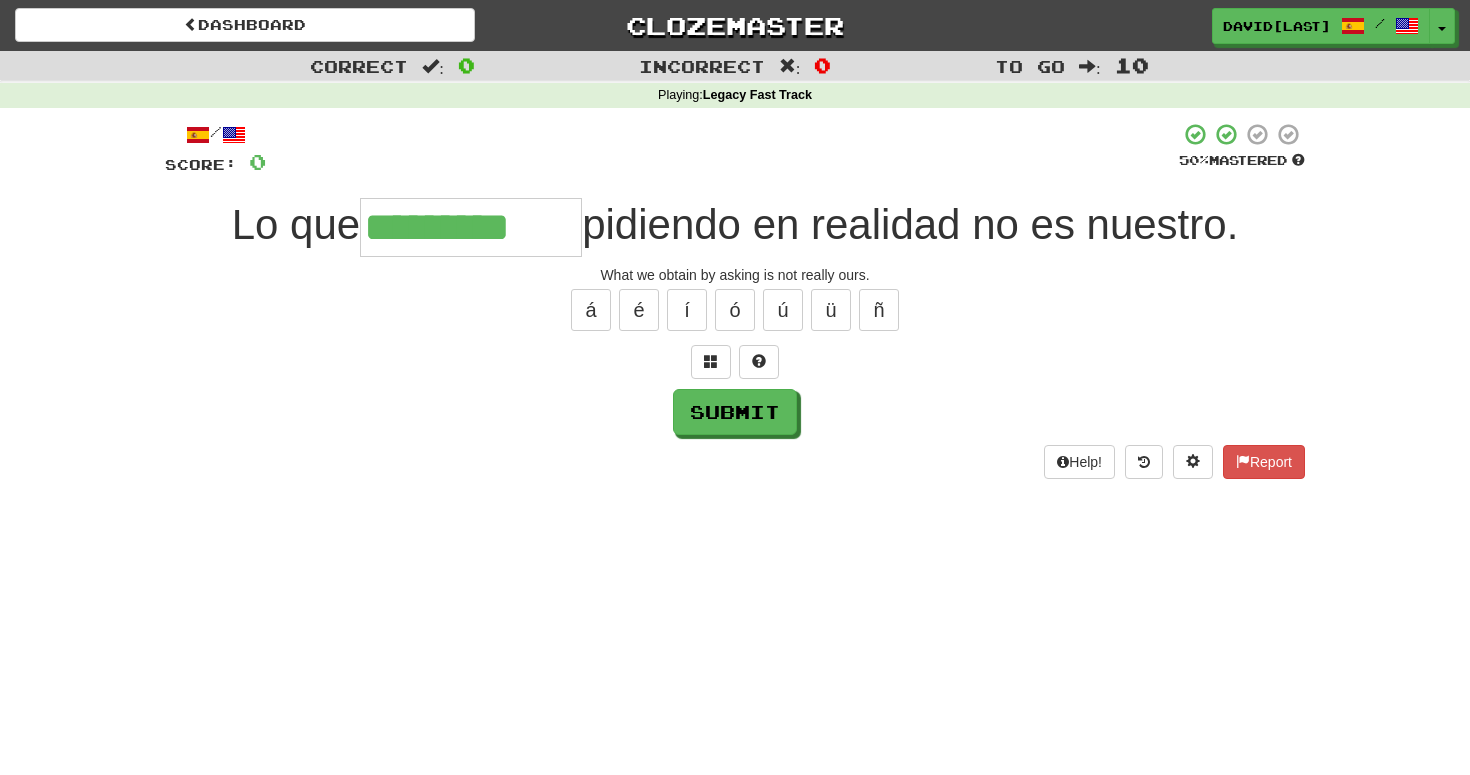 type on "*********" 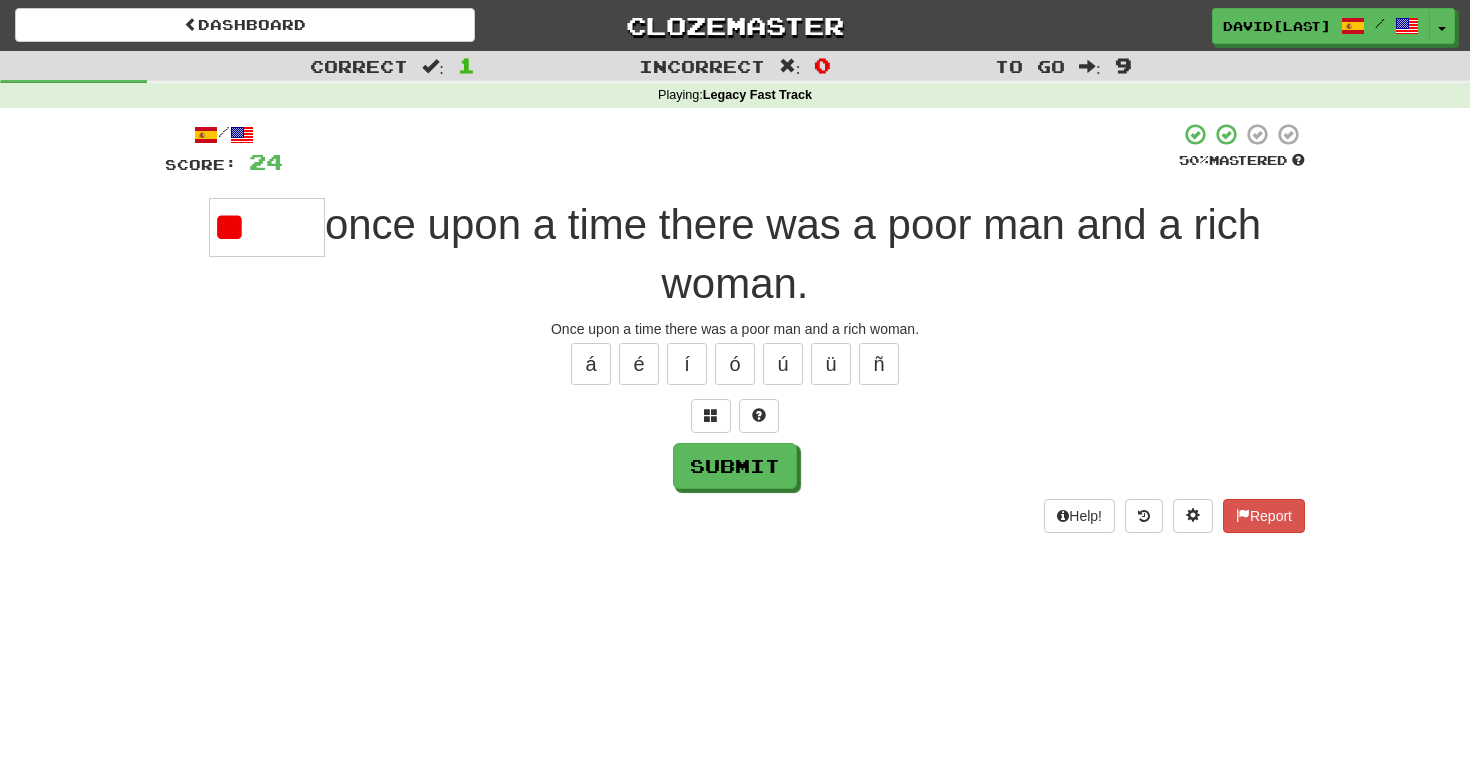 type on "*" 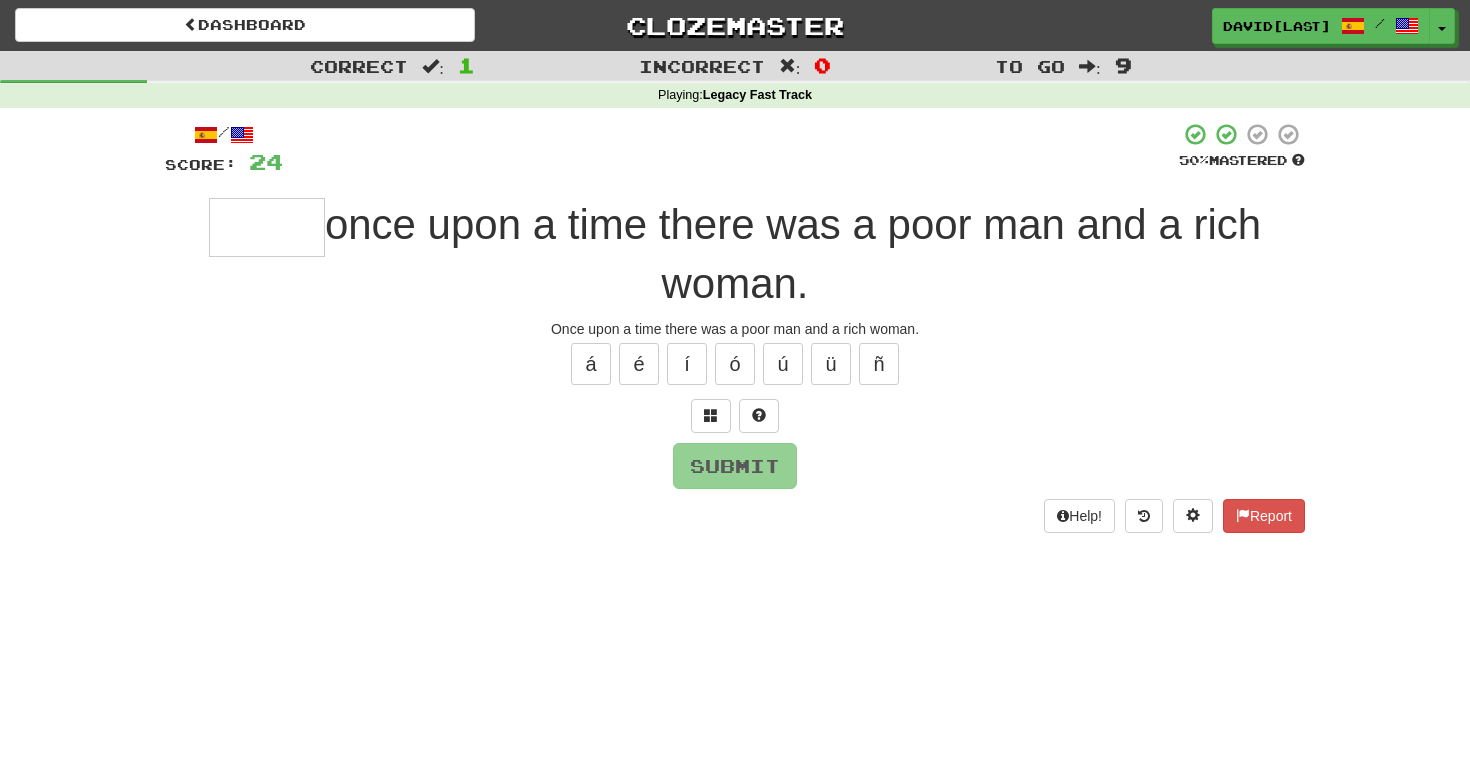 type on "*" 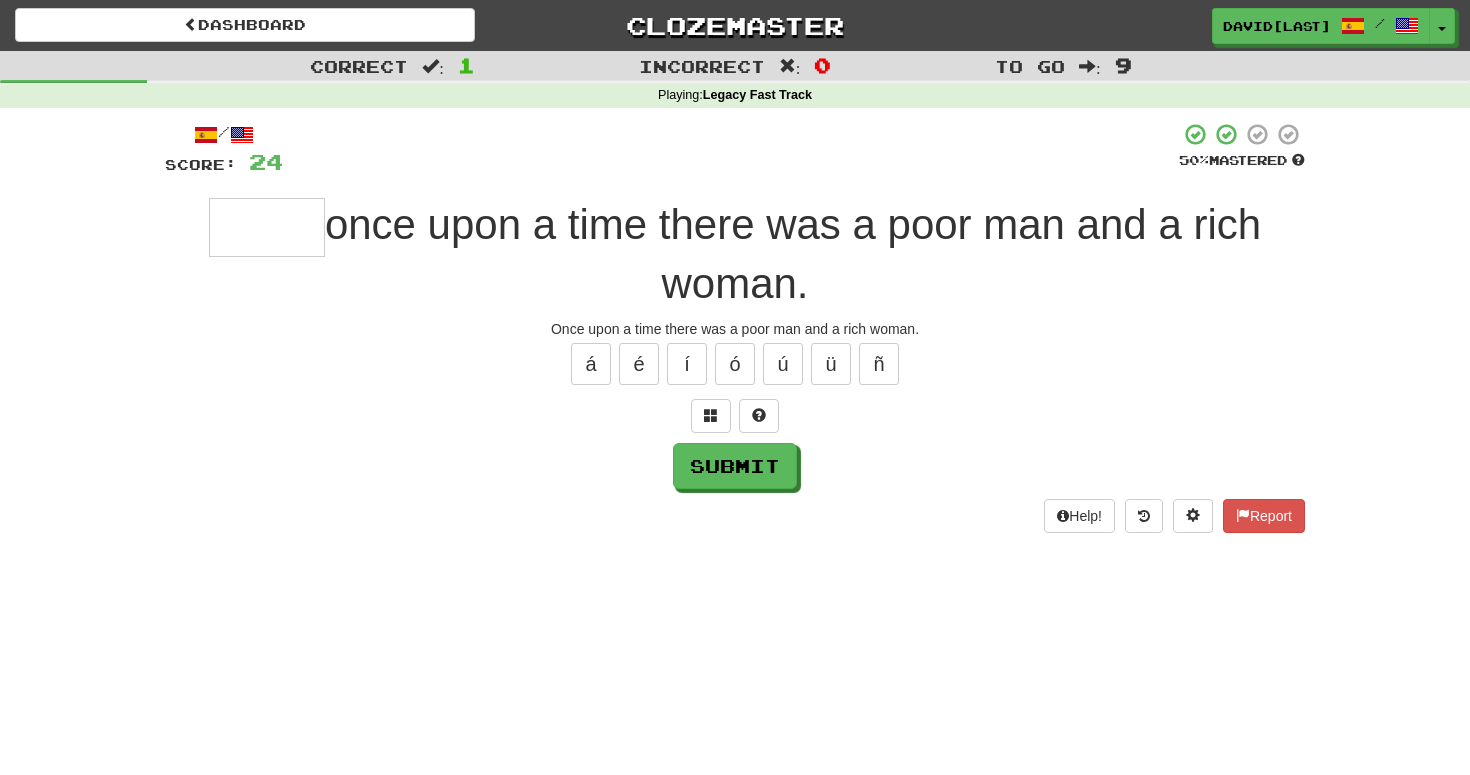 type on "*" 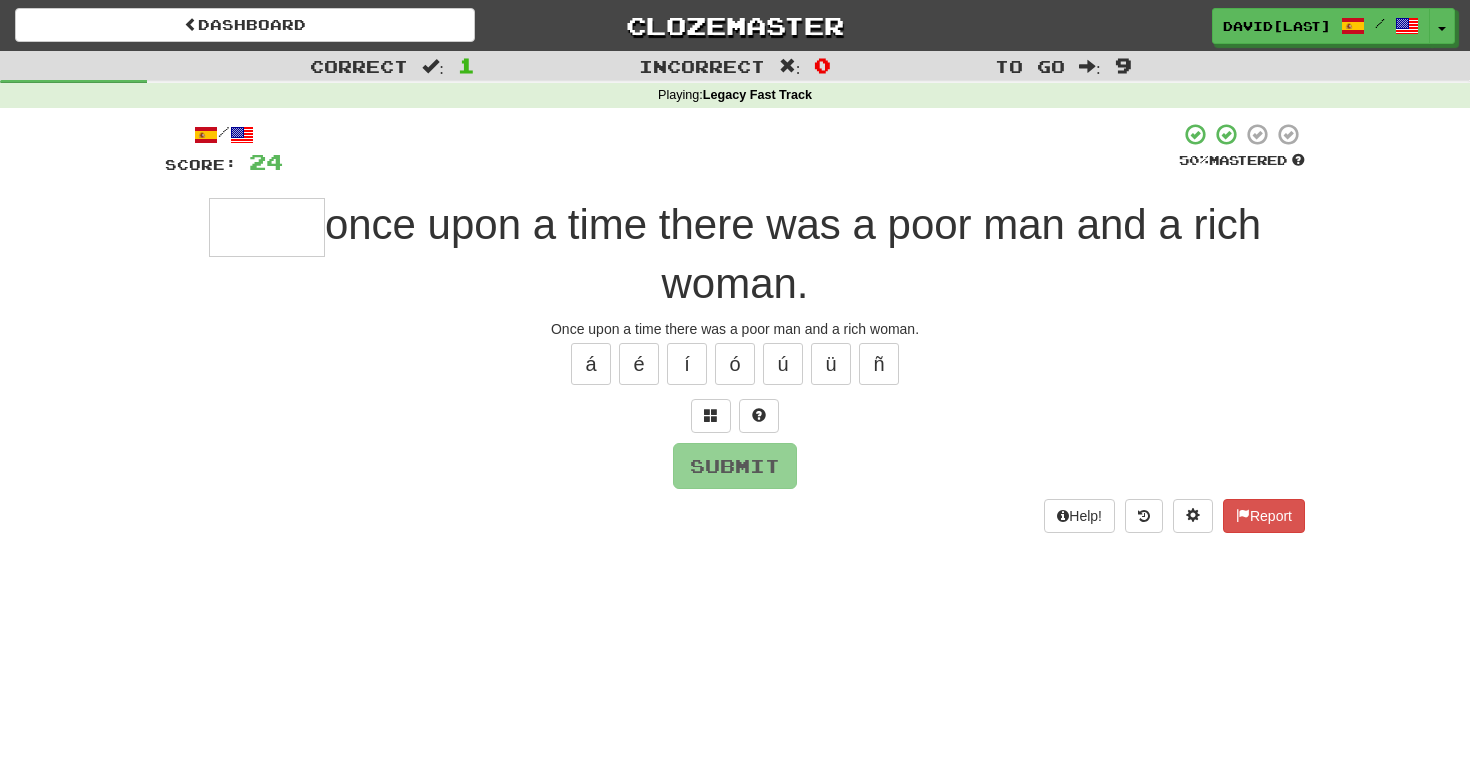 type on "*" 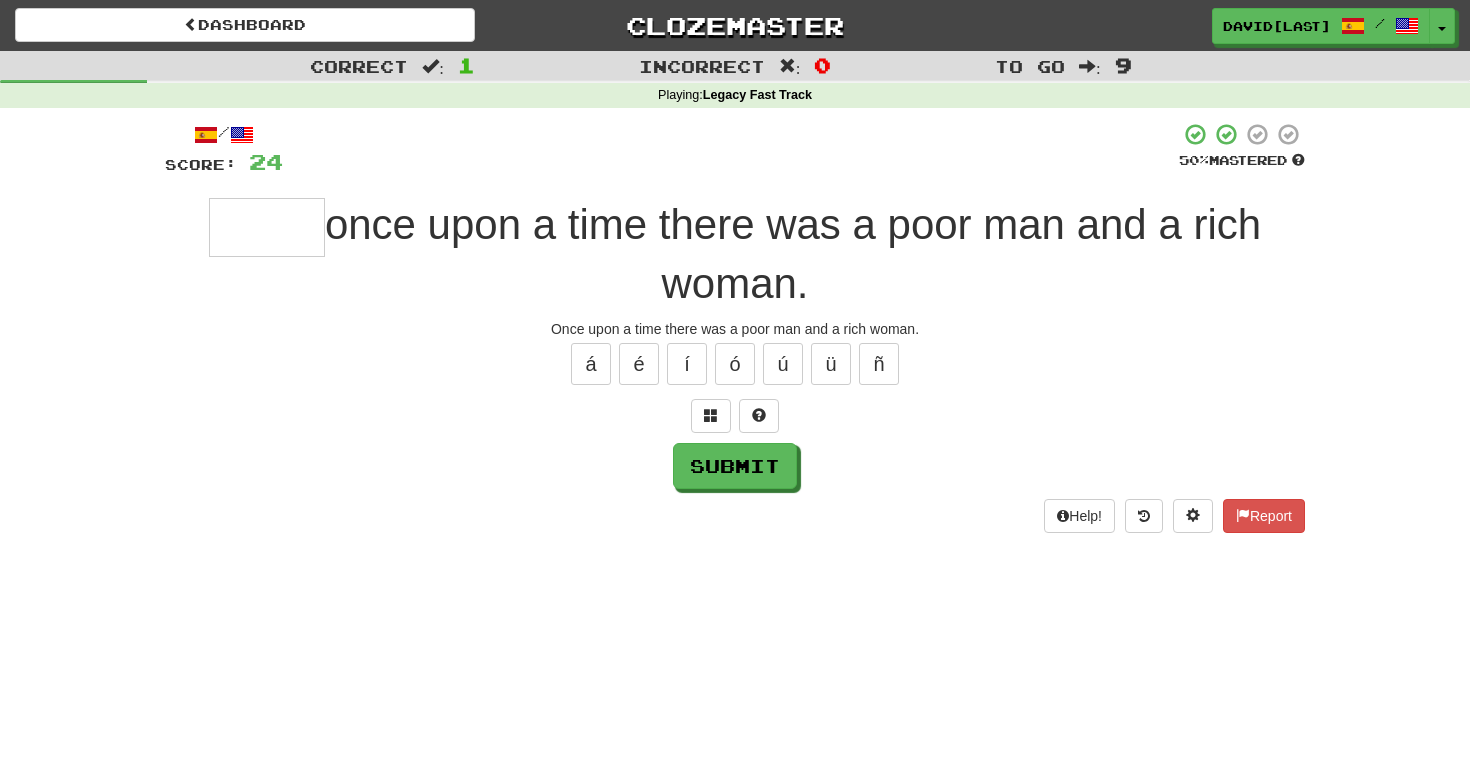 type on "*" 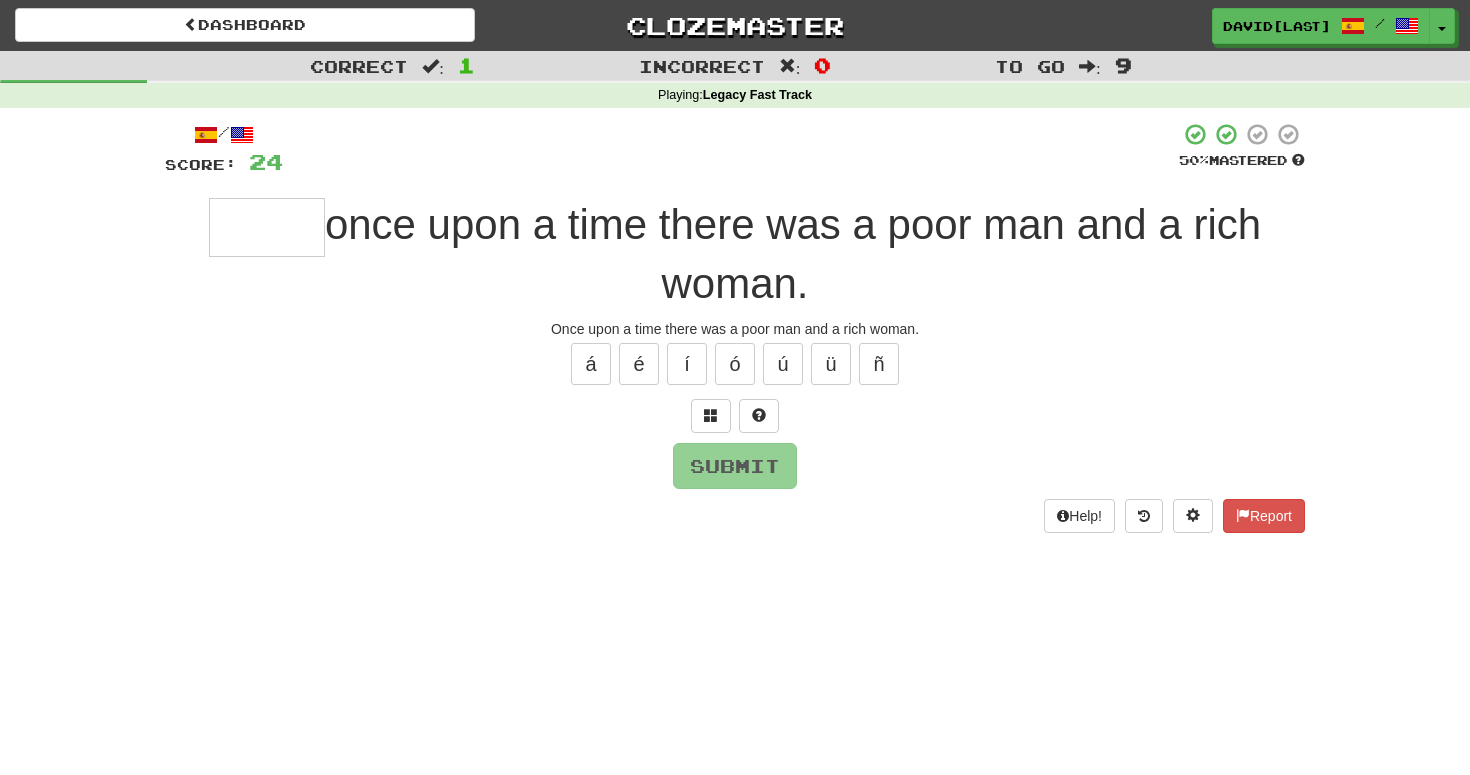 type on "*" 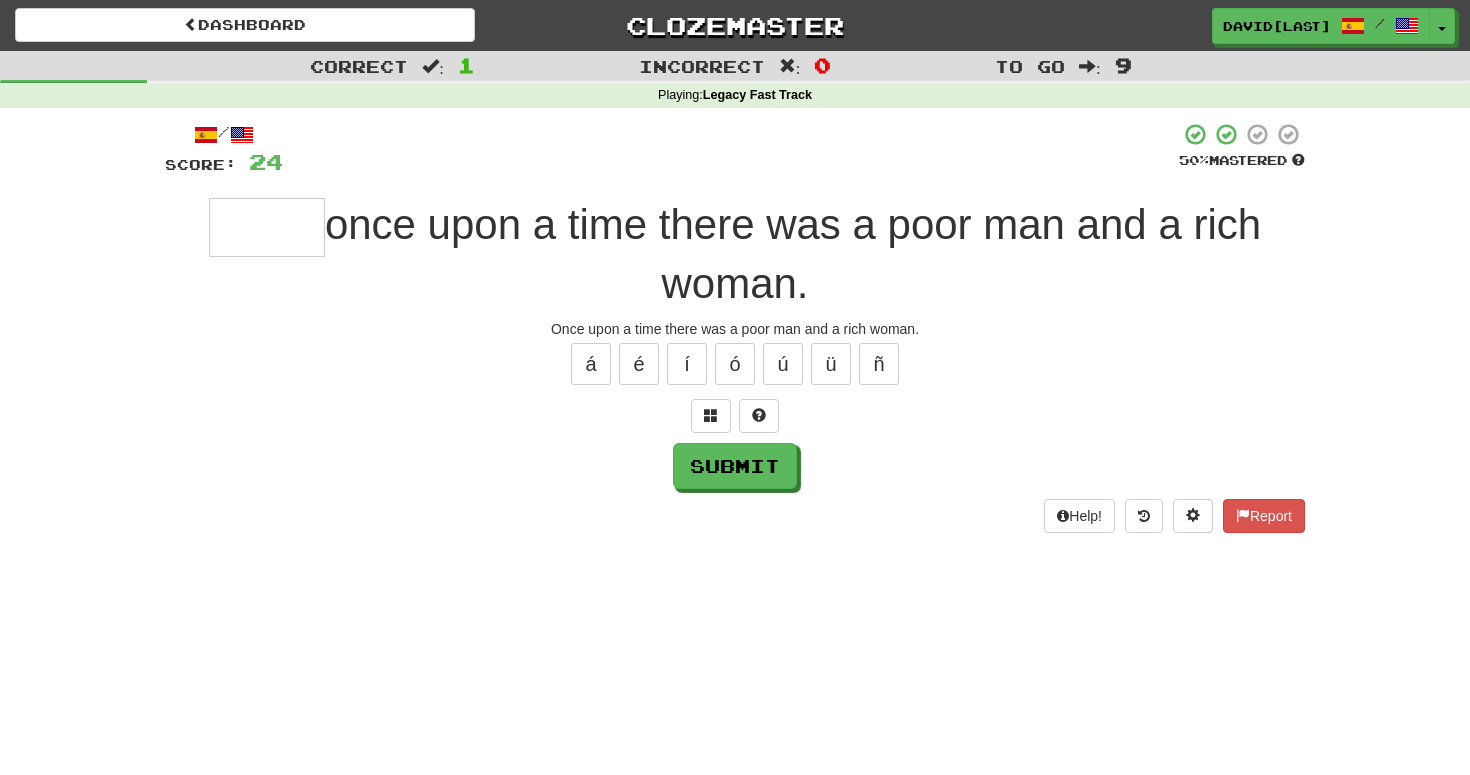 type on "*" 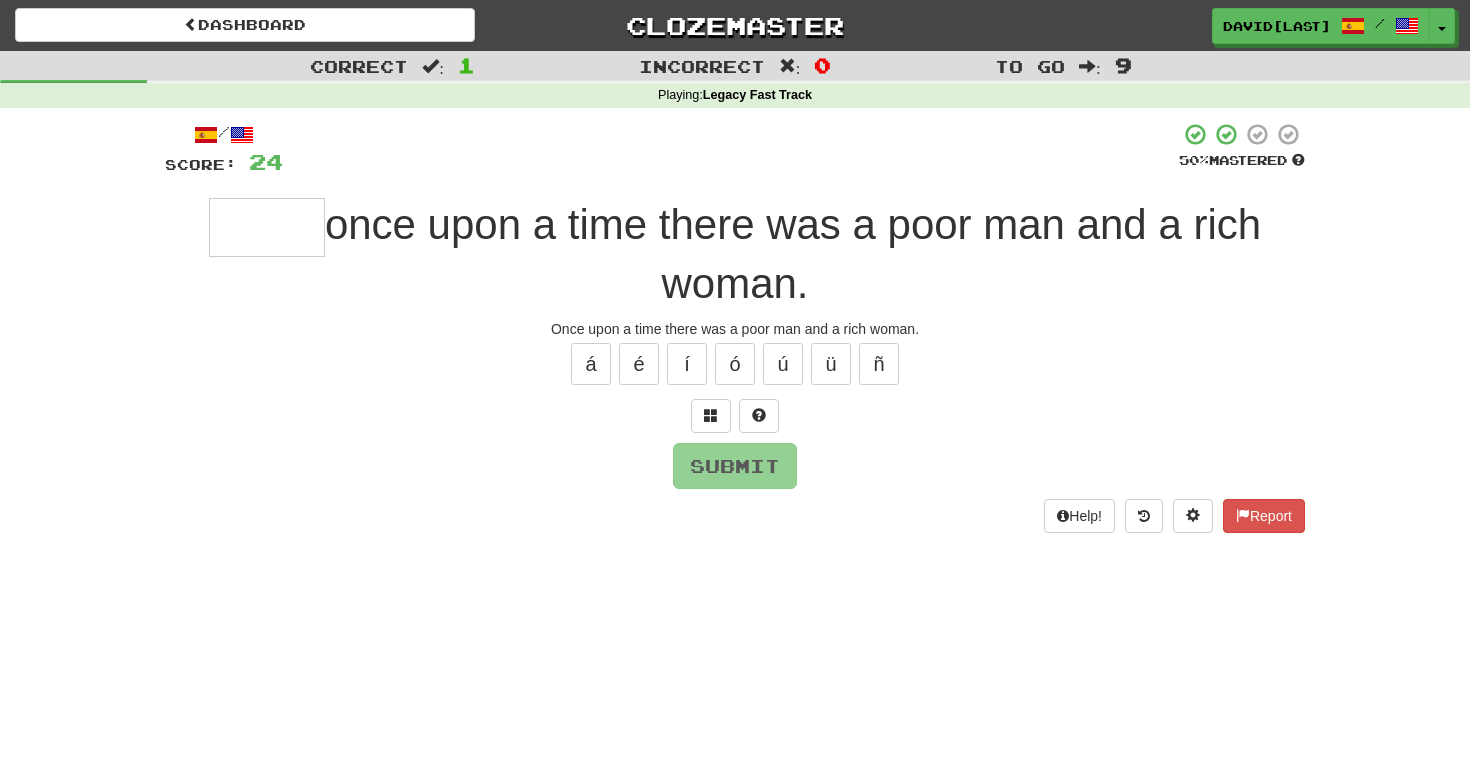 type on "*" 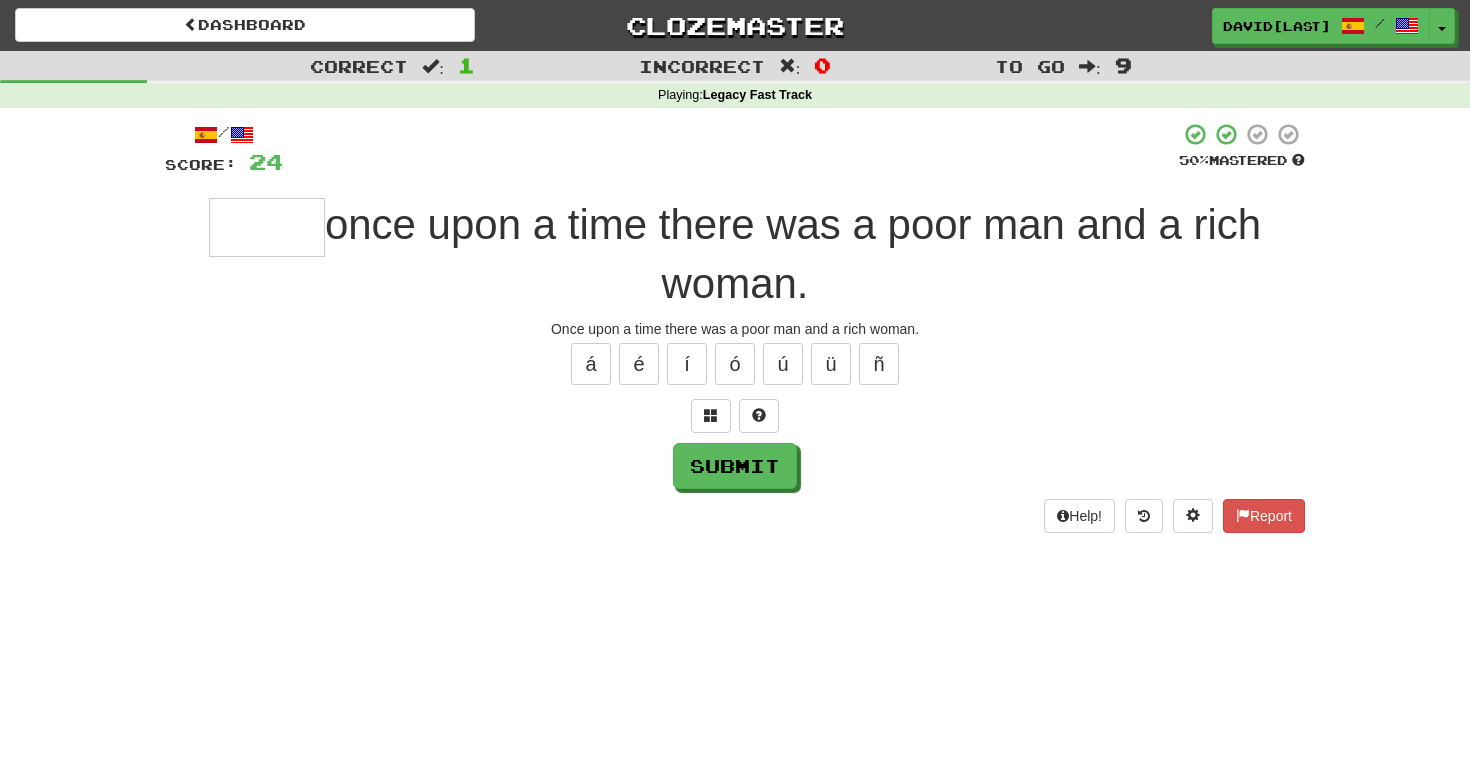 type on "*" 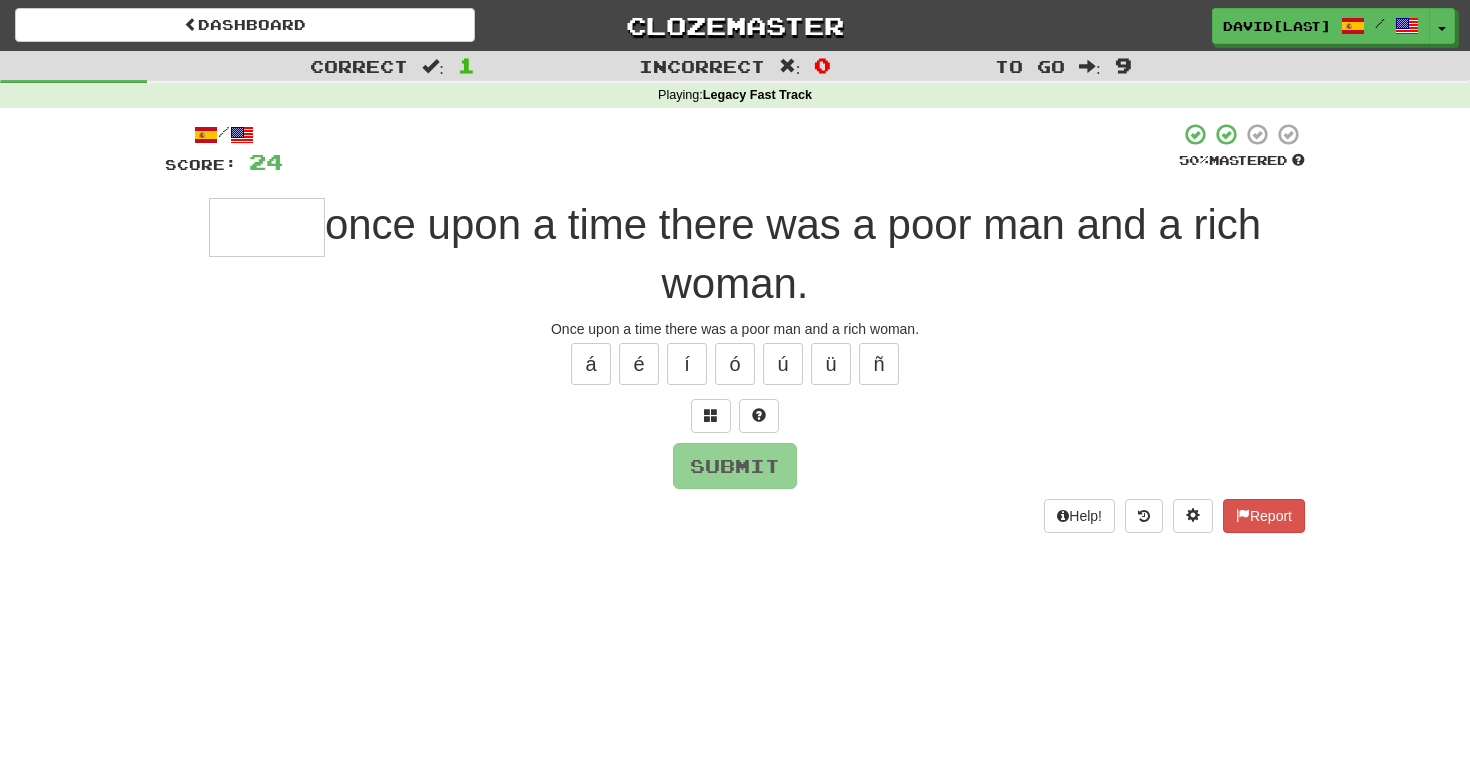 type on "*" 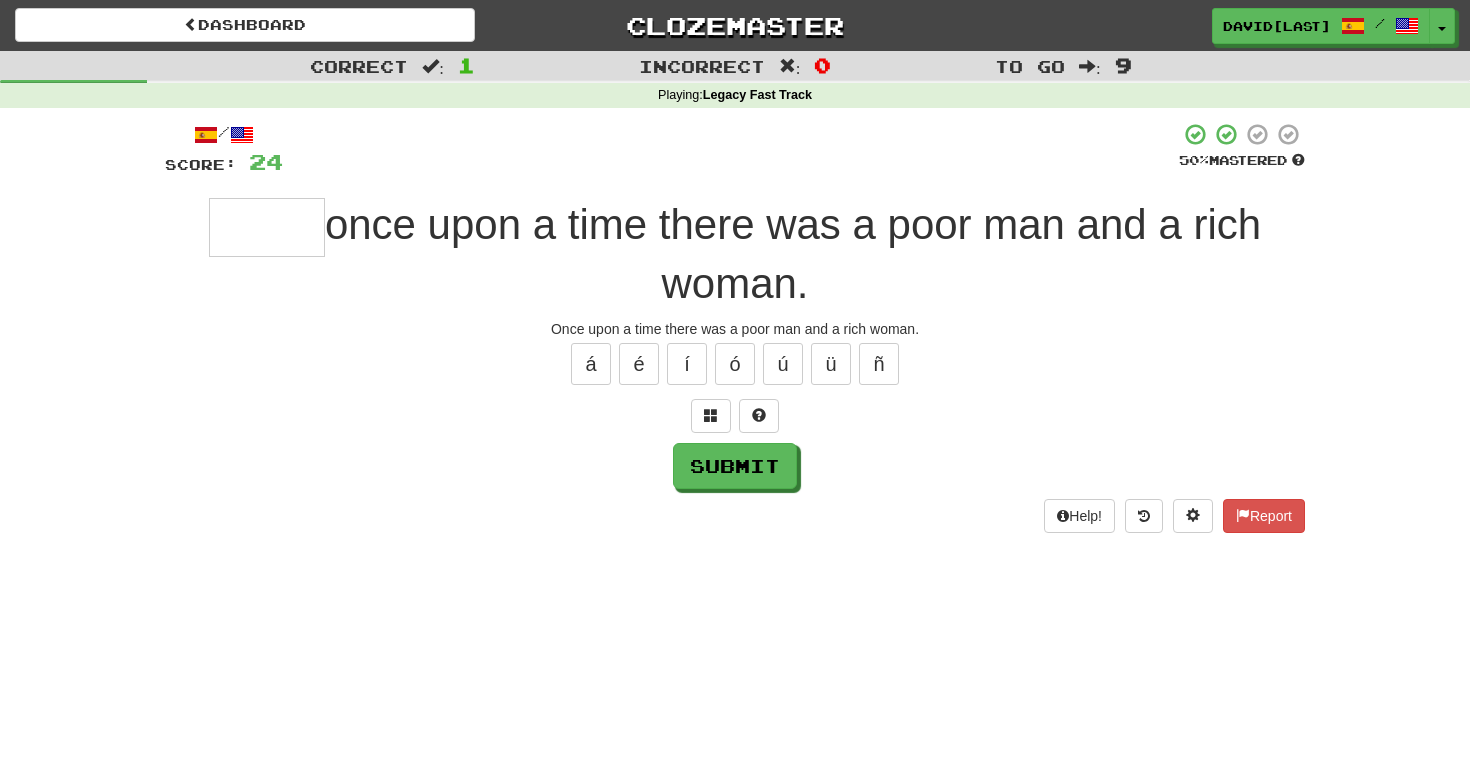type on "*" 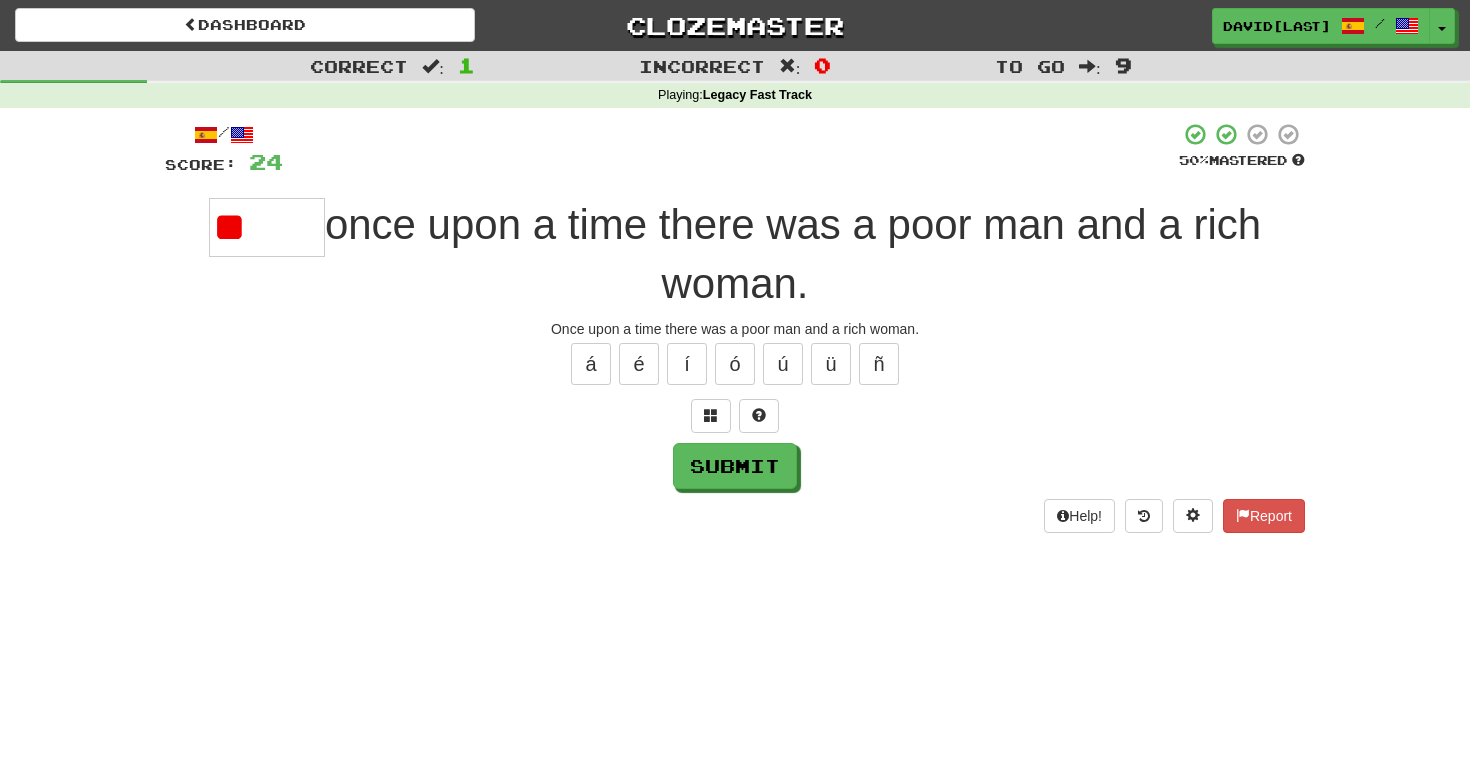 type on "*" 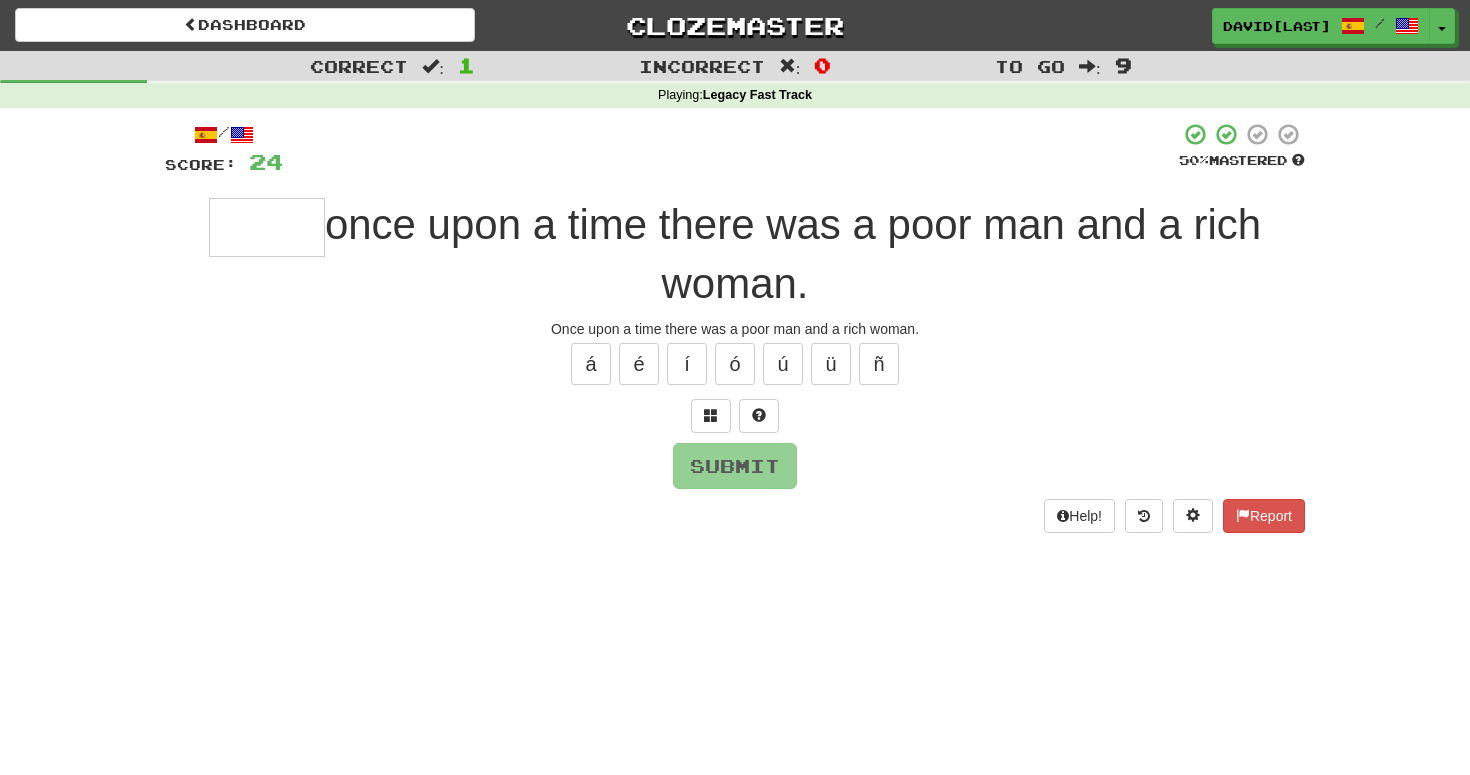 type on "*" 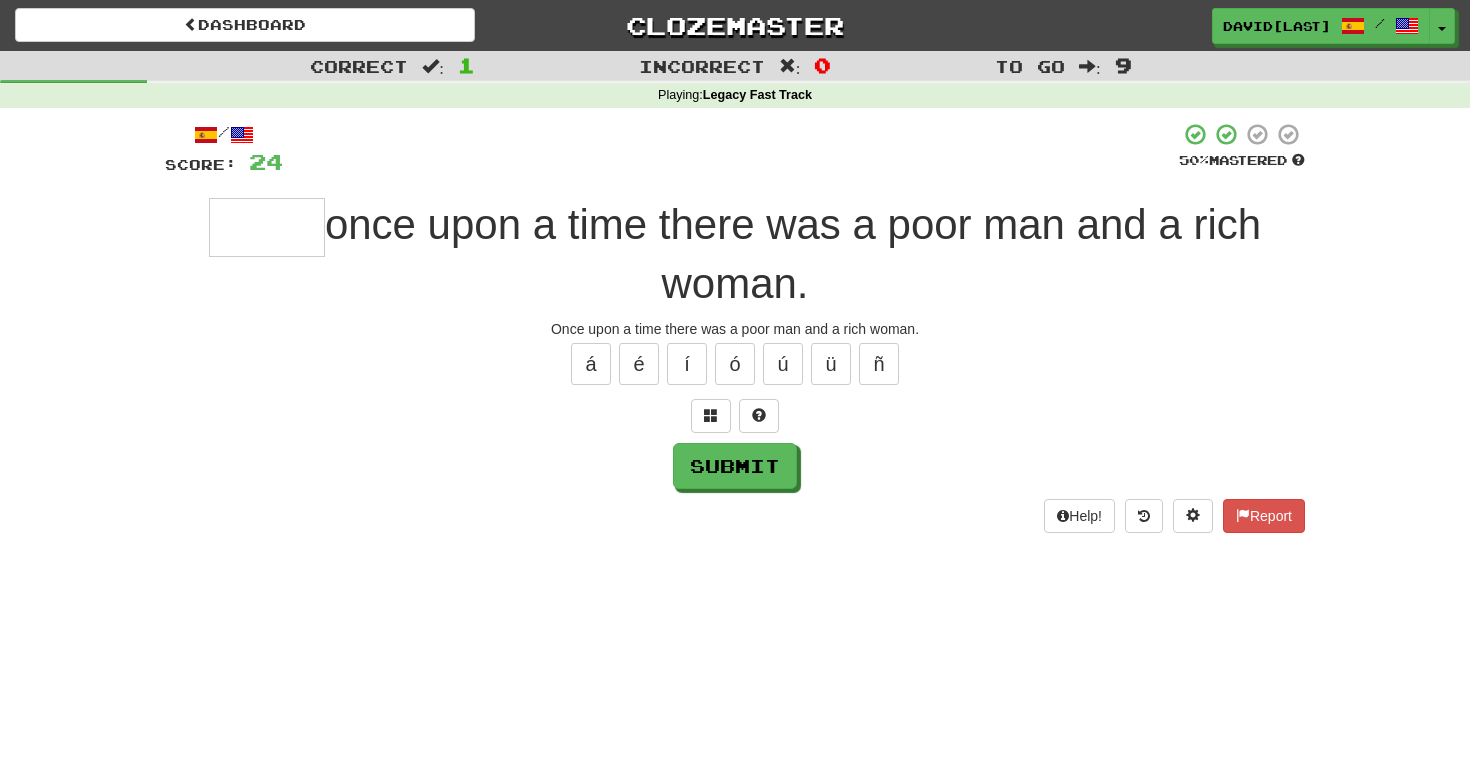 type on "*" 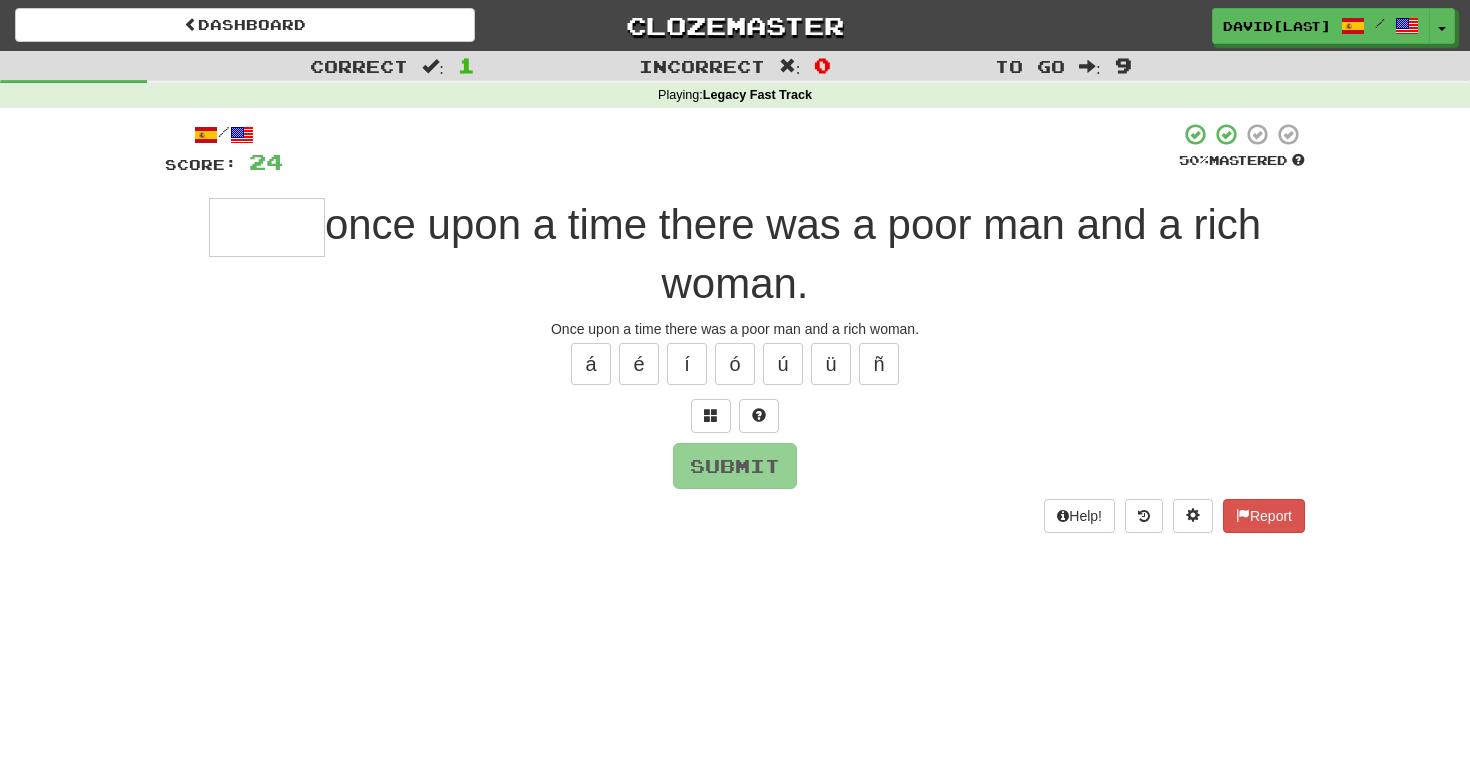 type on "*" 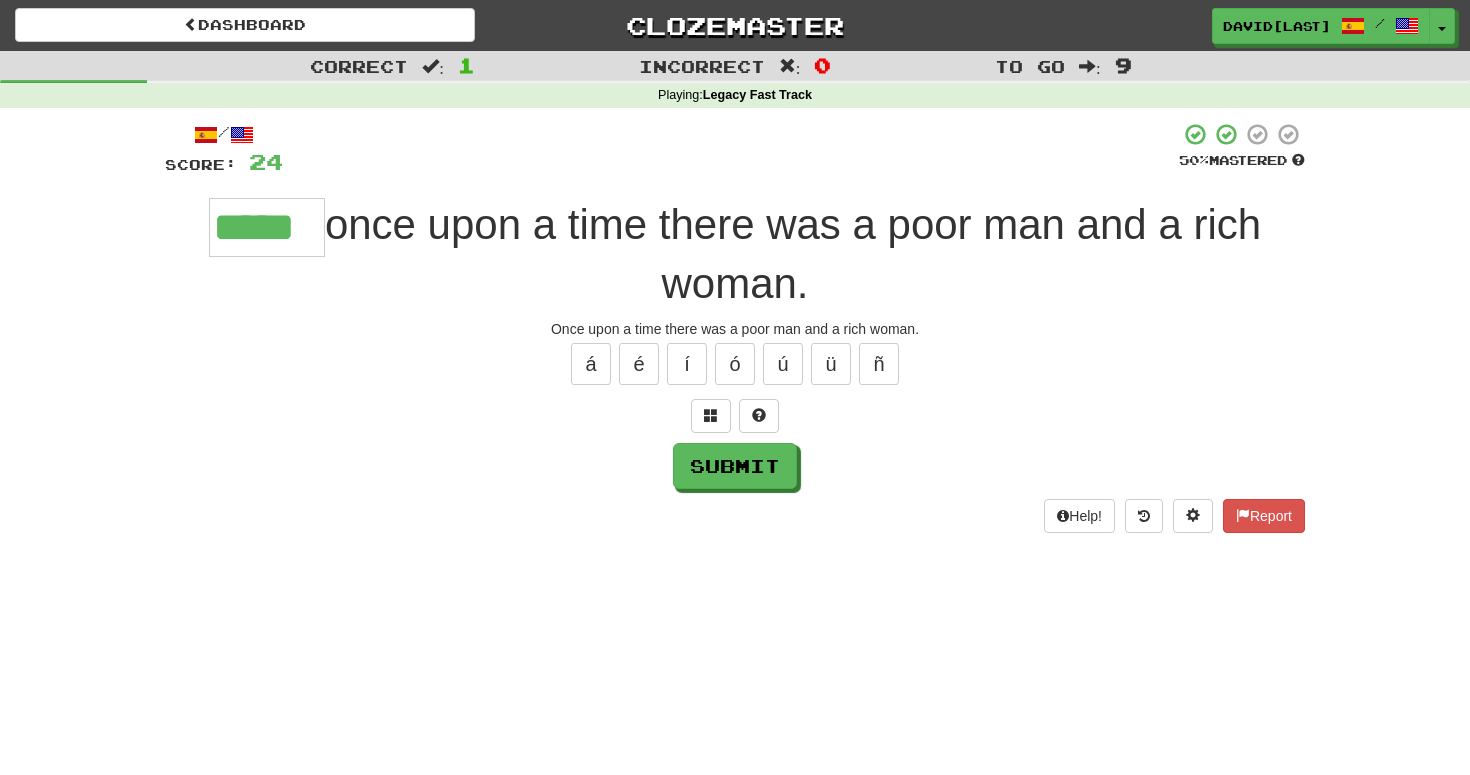 type on "*****" 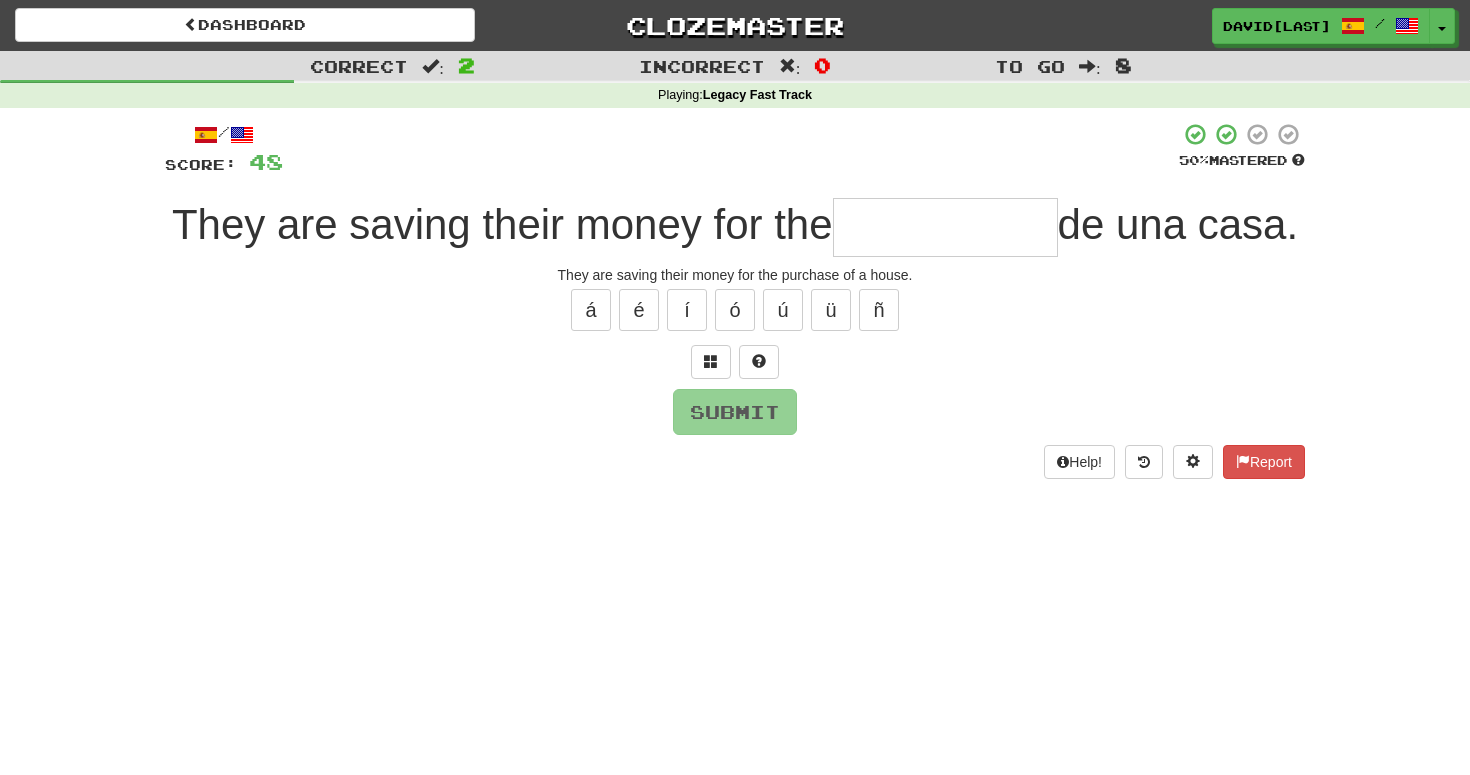 type on "*" 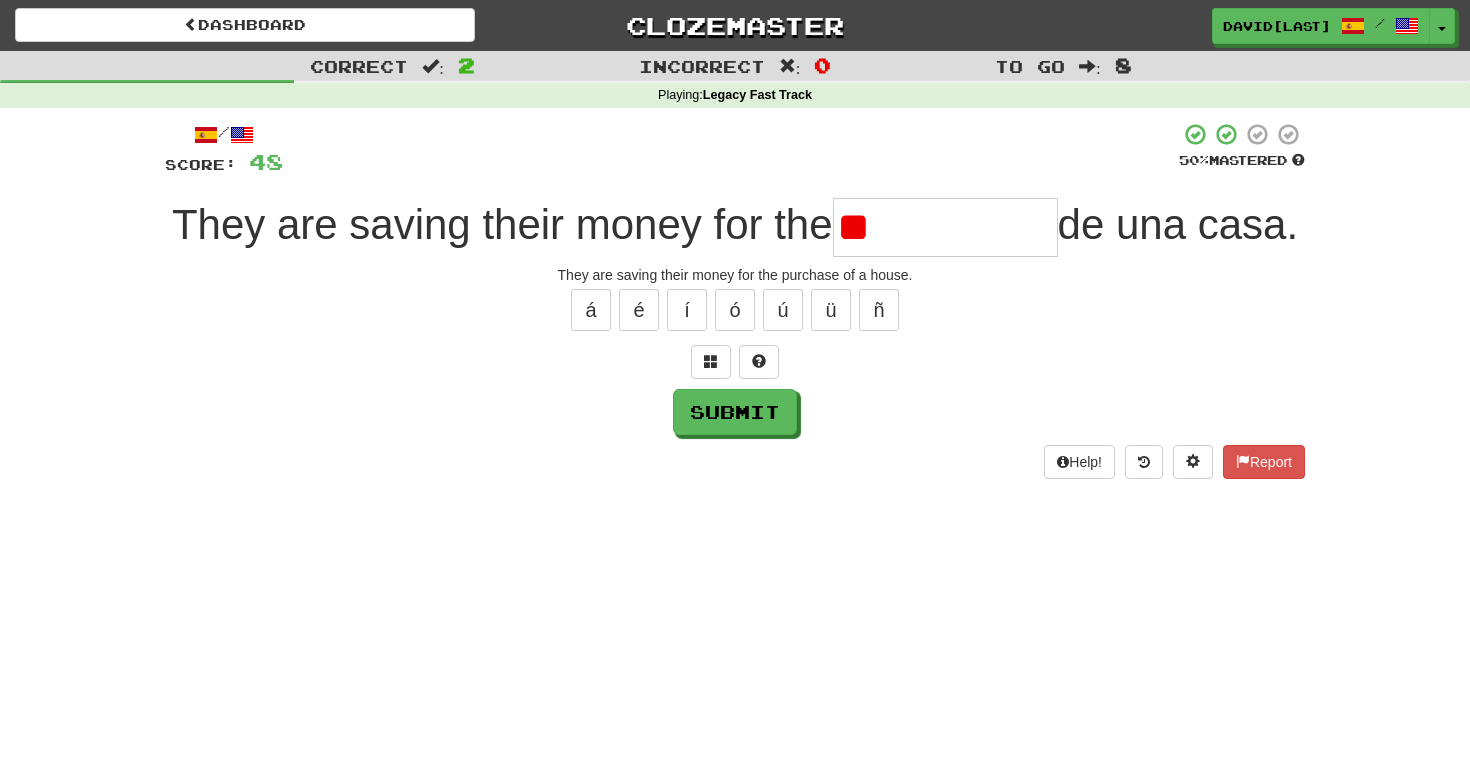 type on "*" 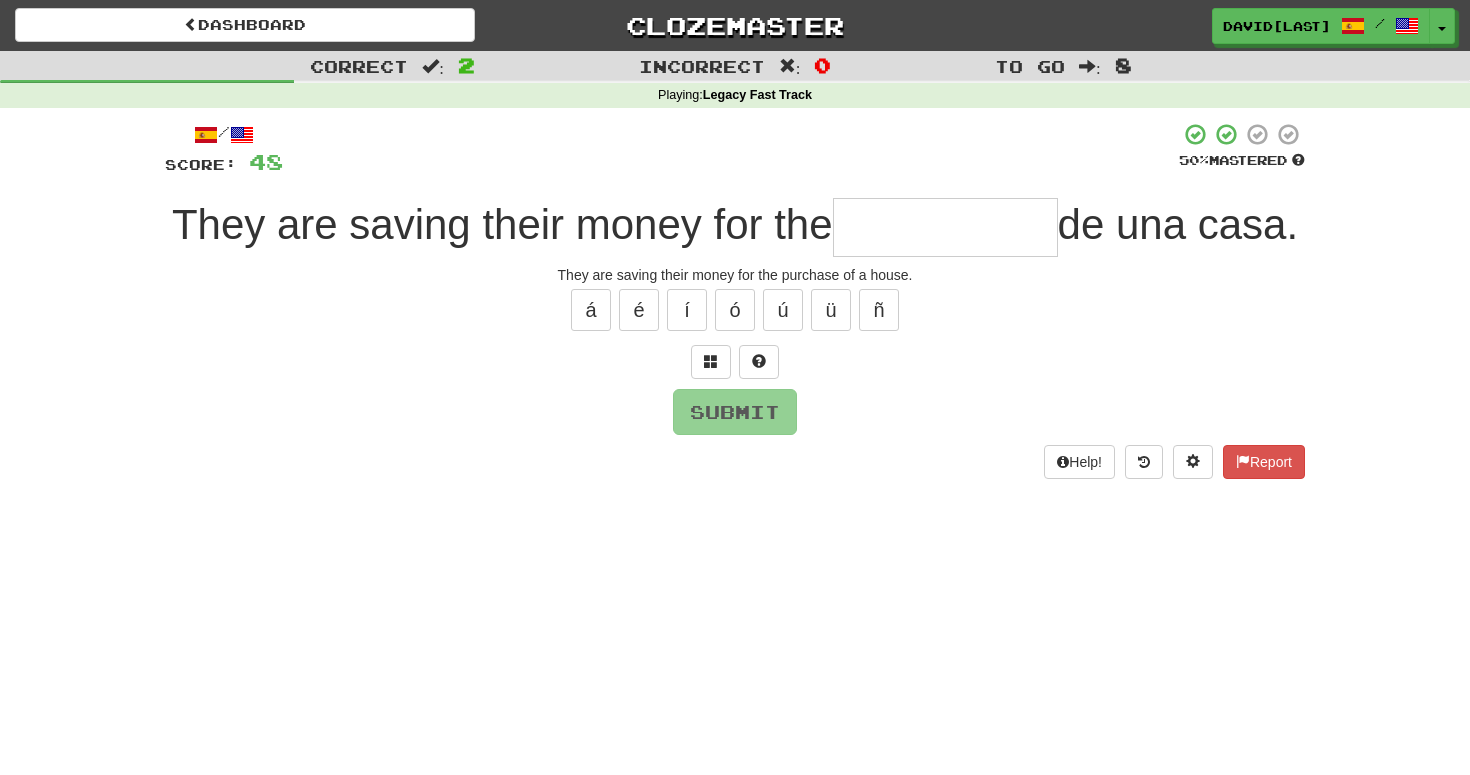type on "*" 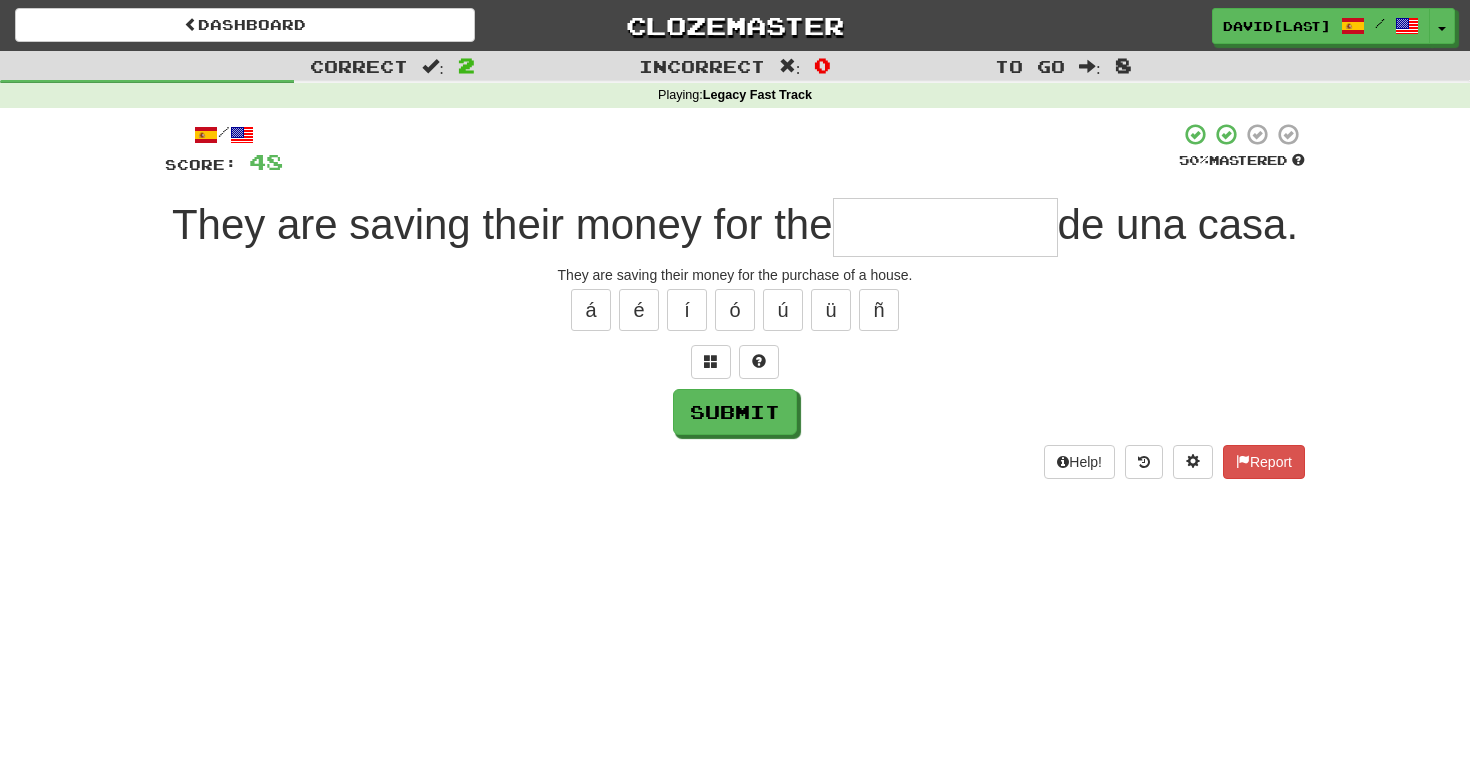 type on "*" 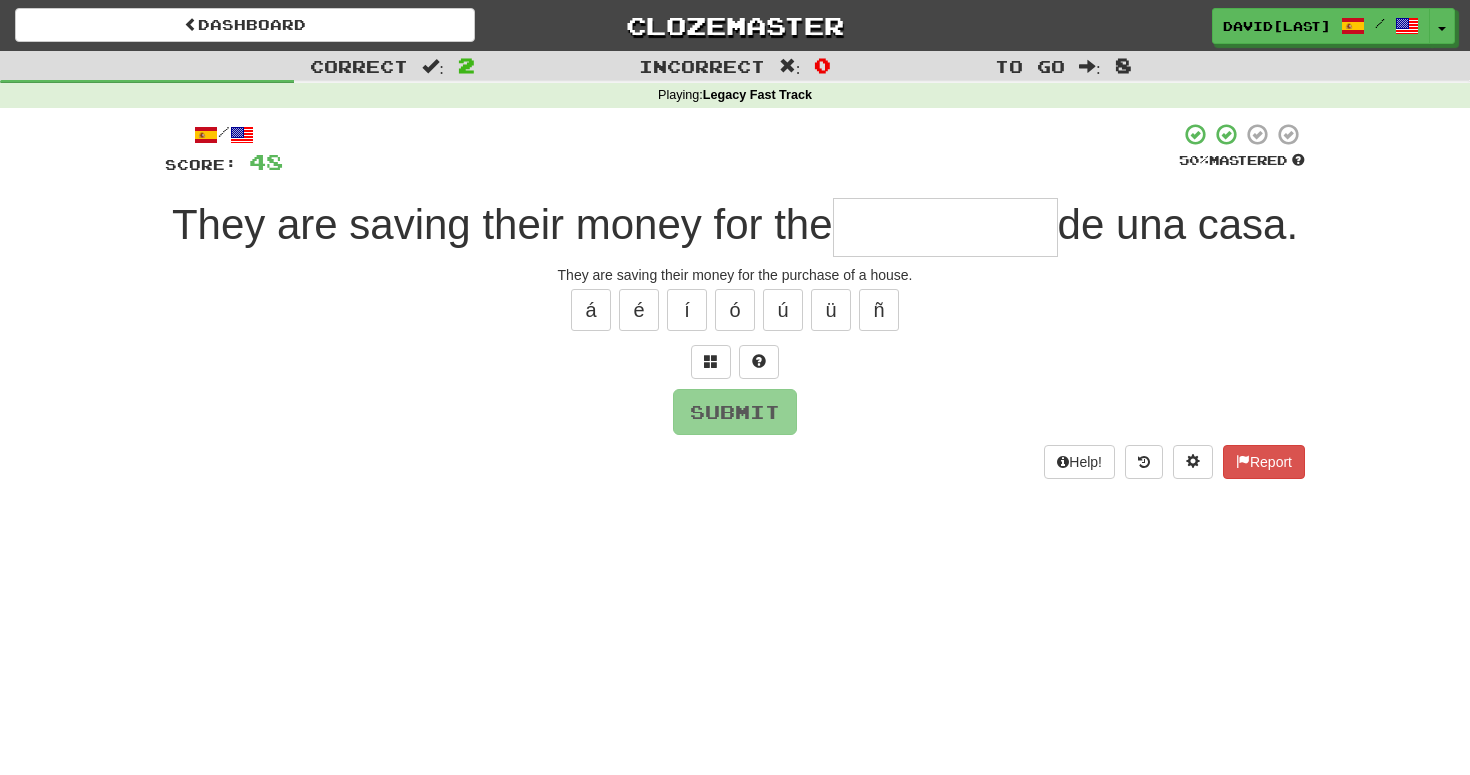 type on "*" 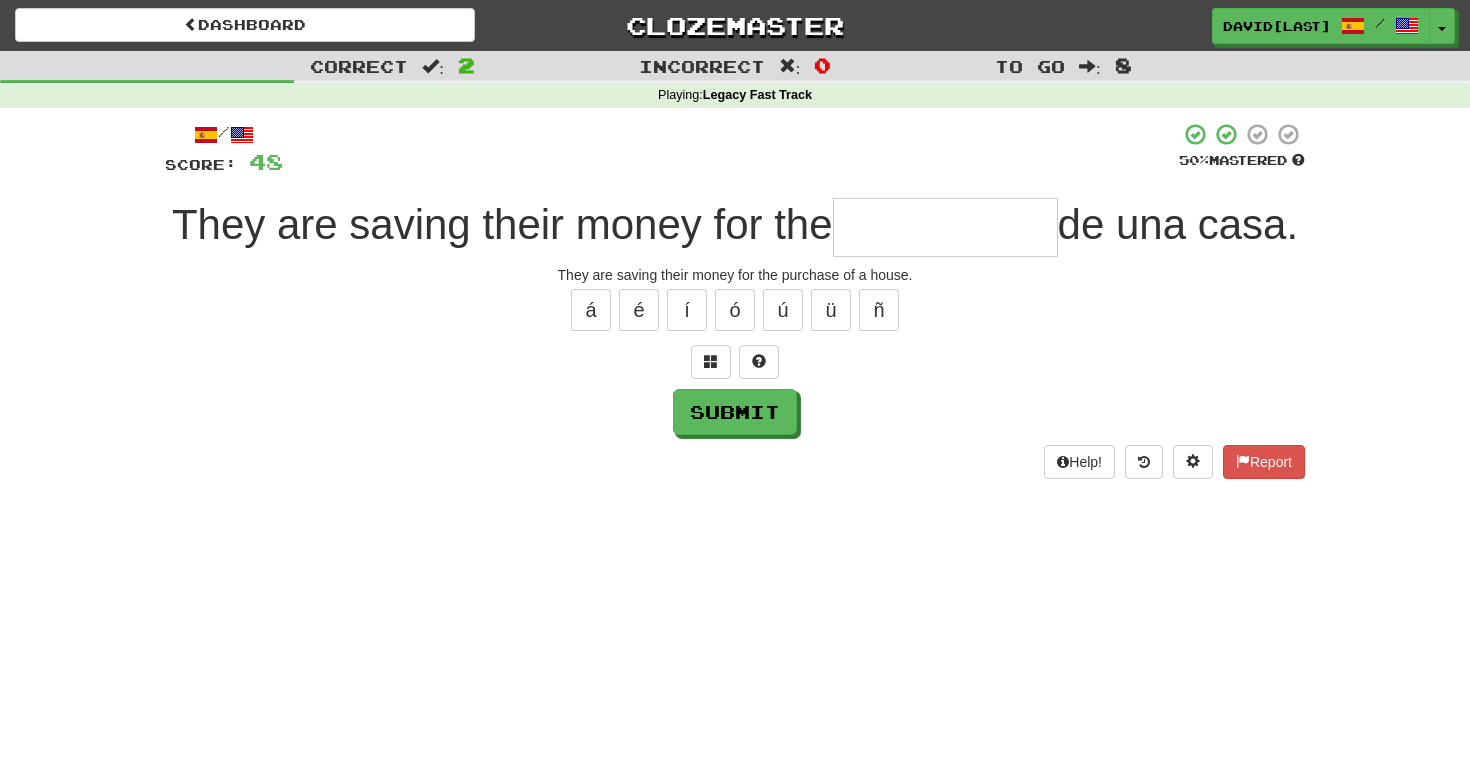 type on "*" 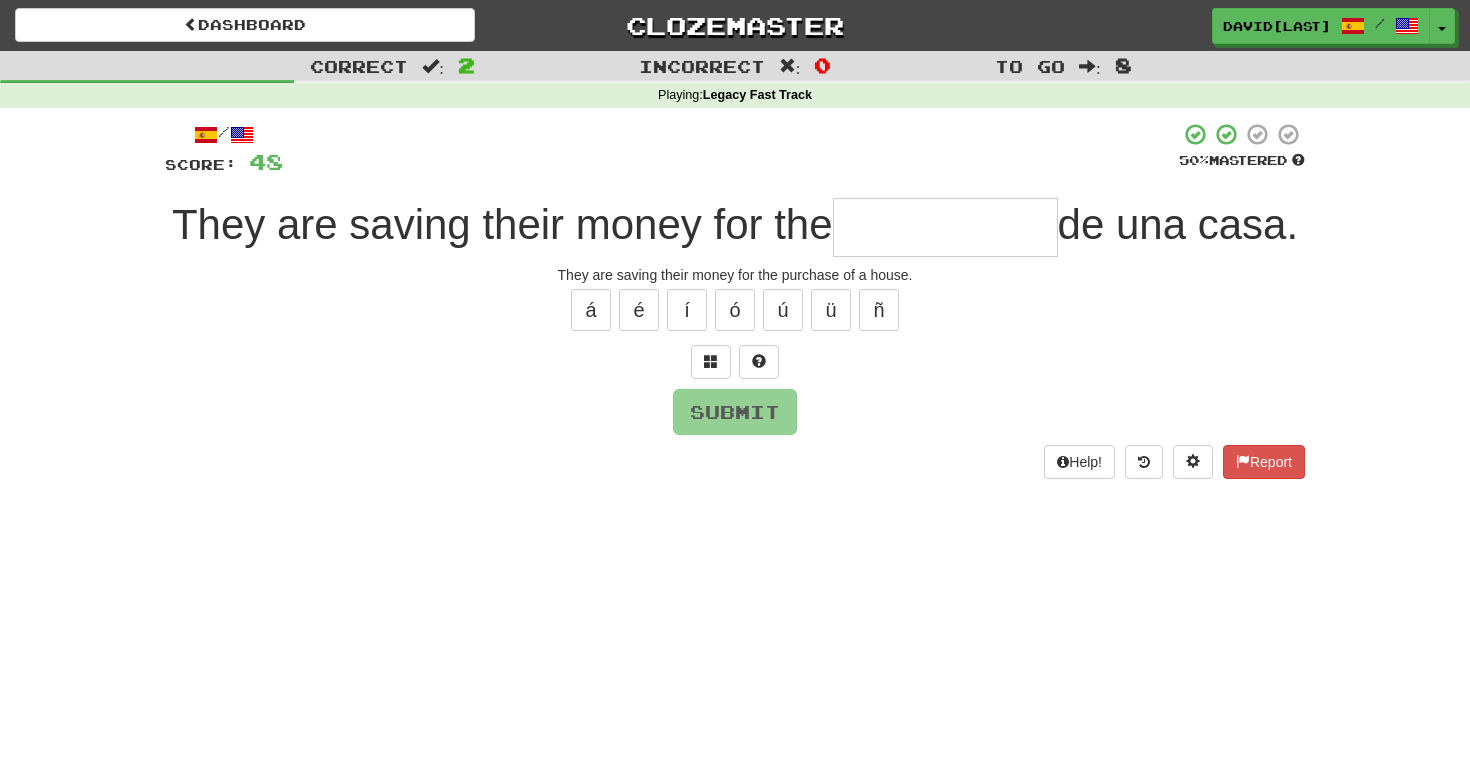 type on "*" 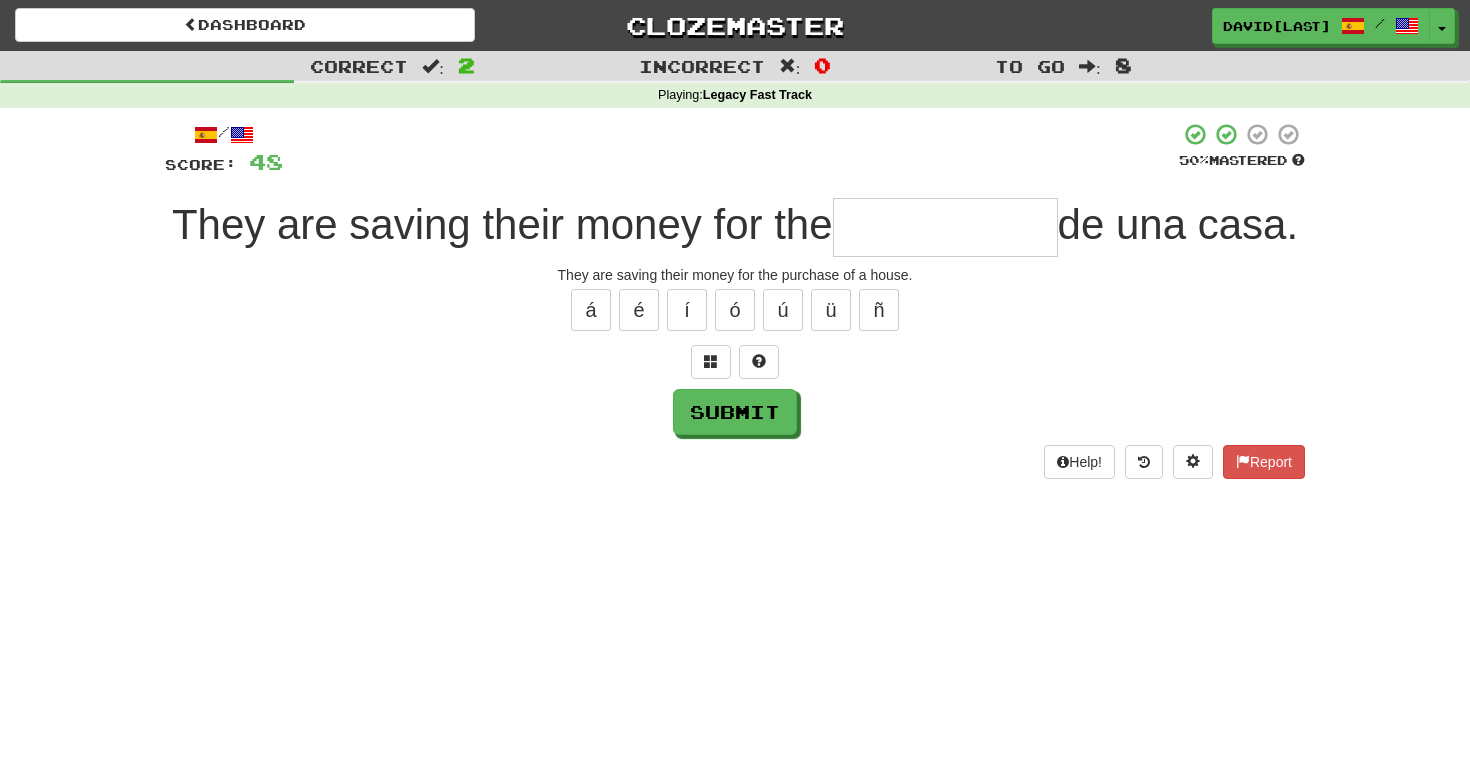 type on "*" 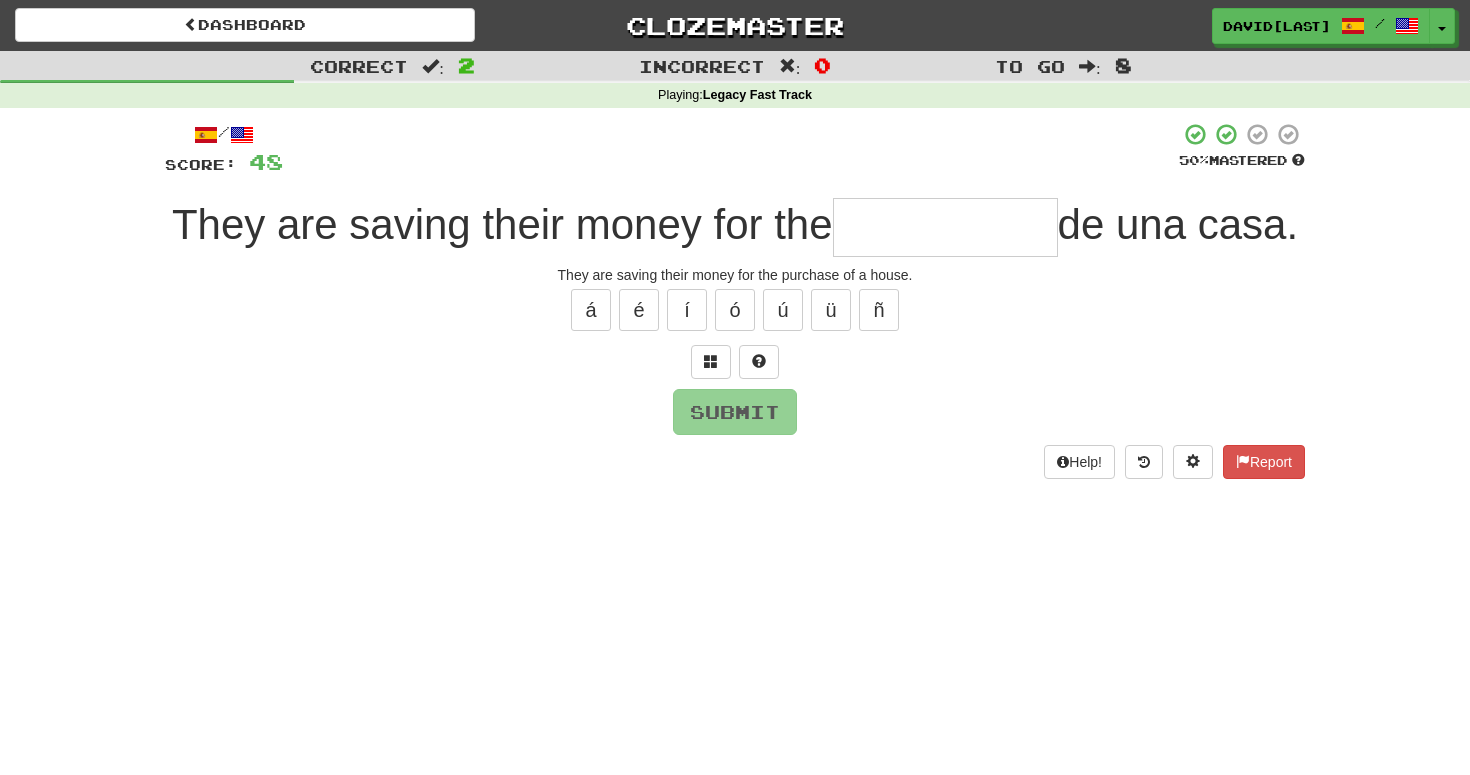 type on "*" 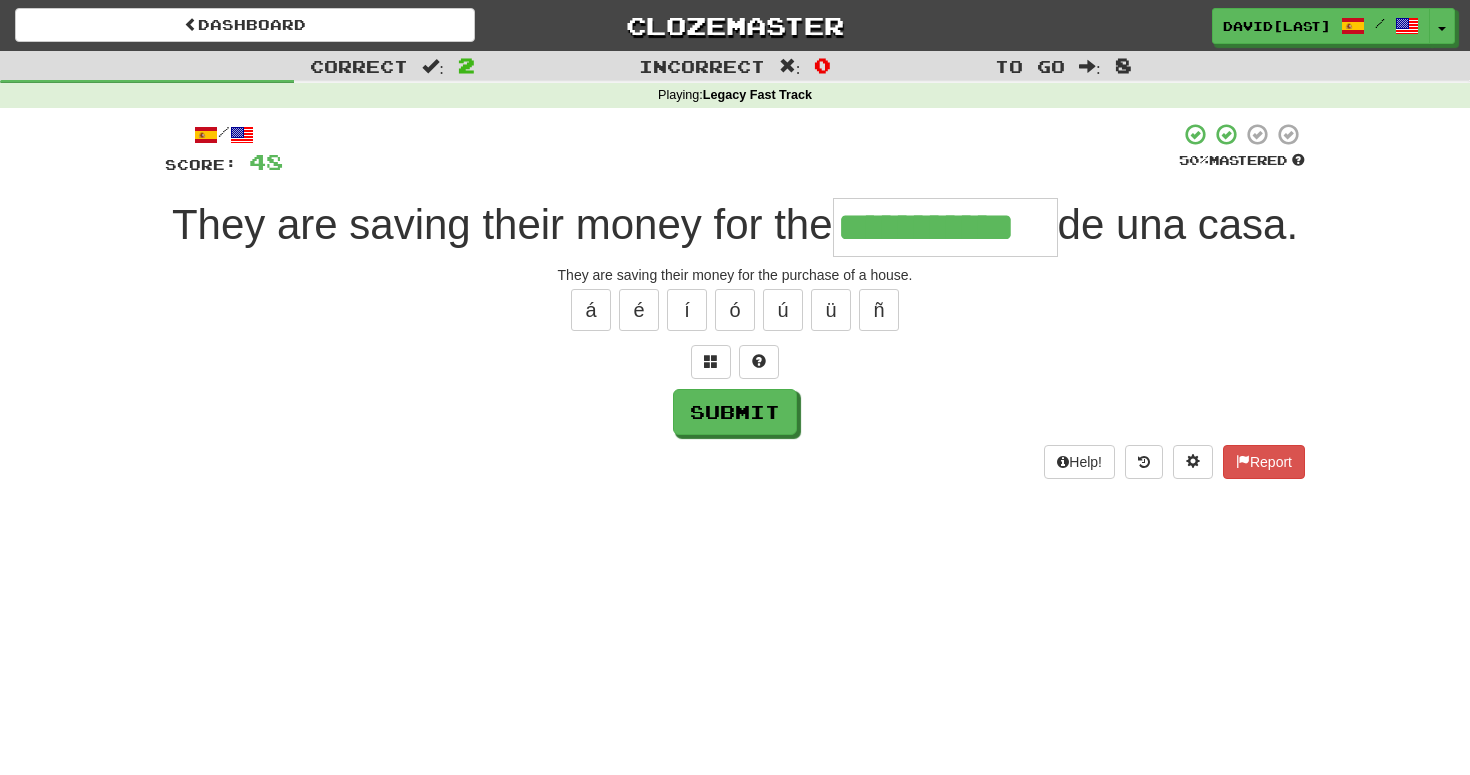 type on "**********" 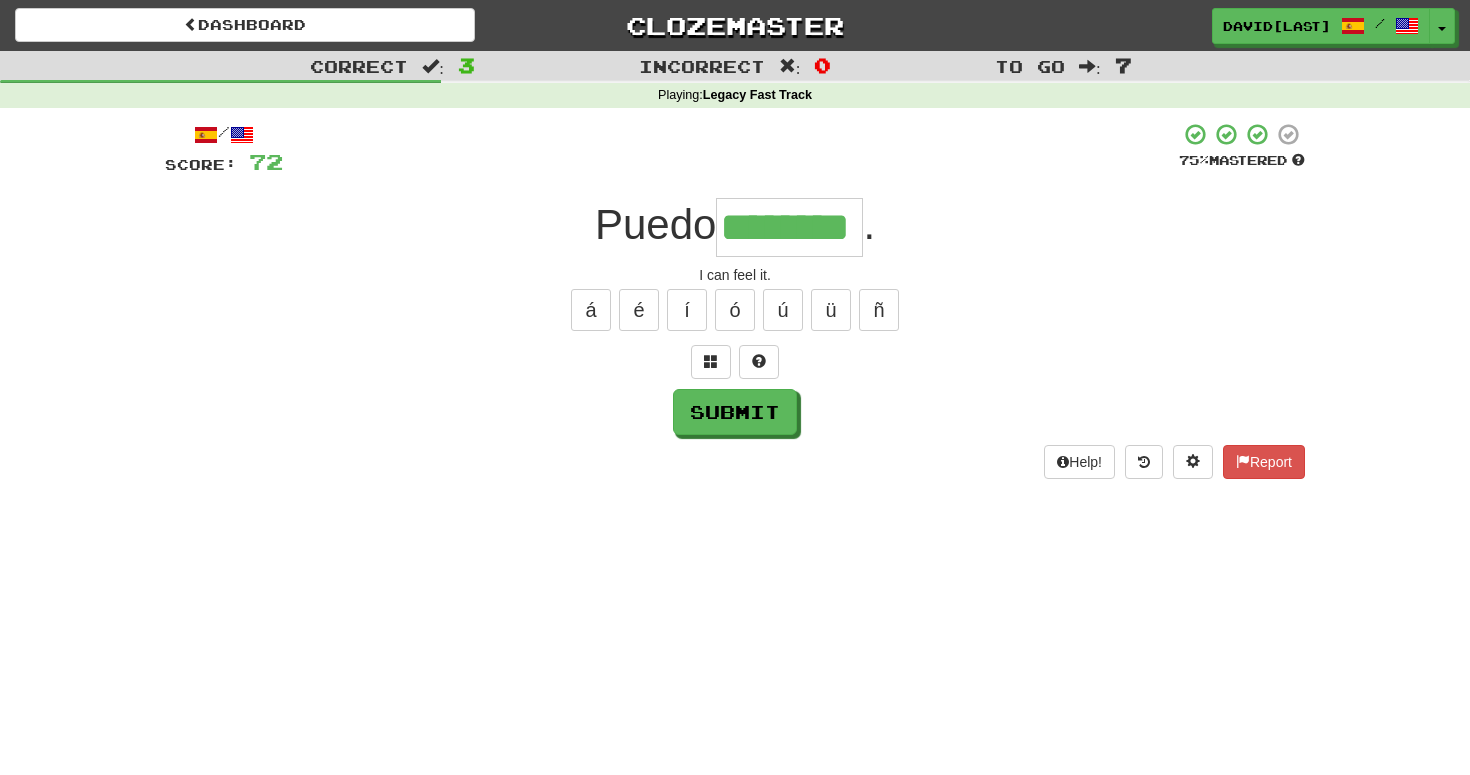 type on "********" 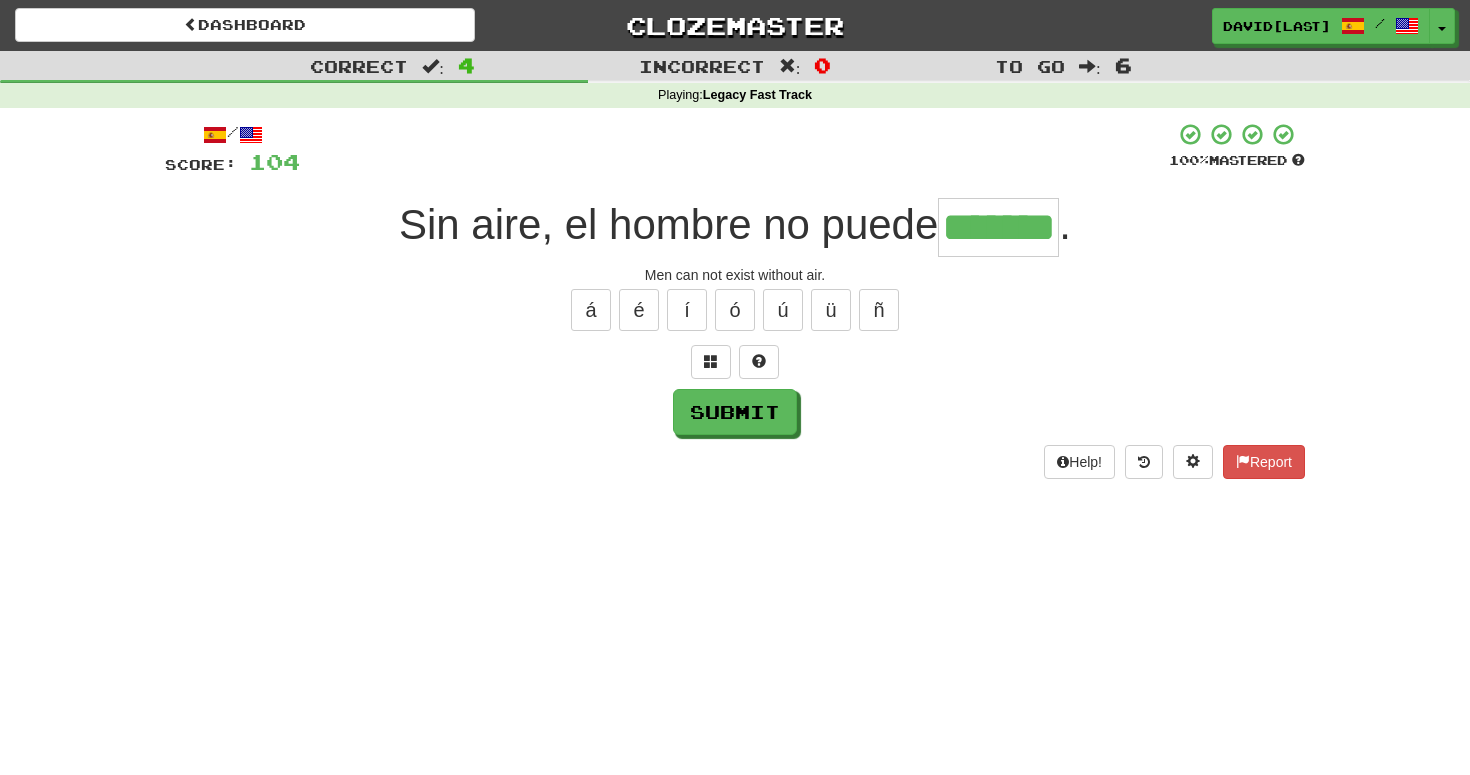 type on "*******" 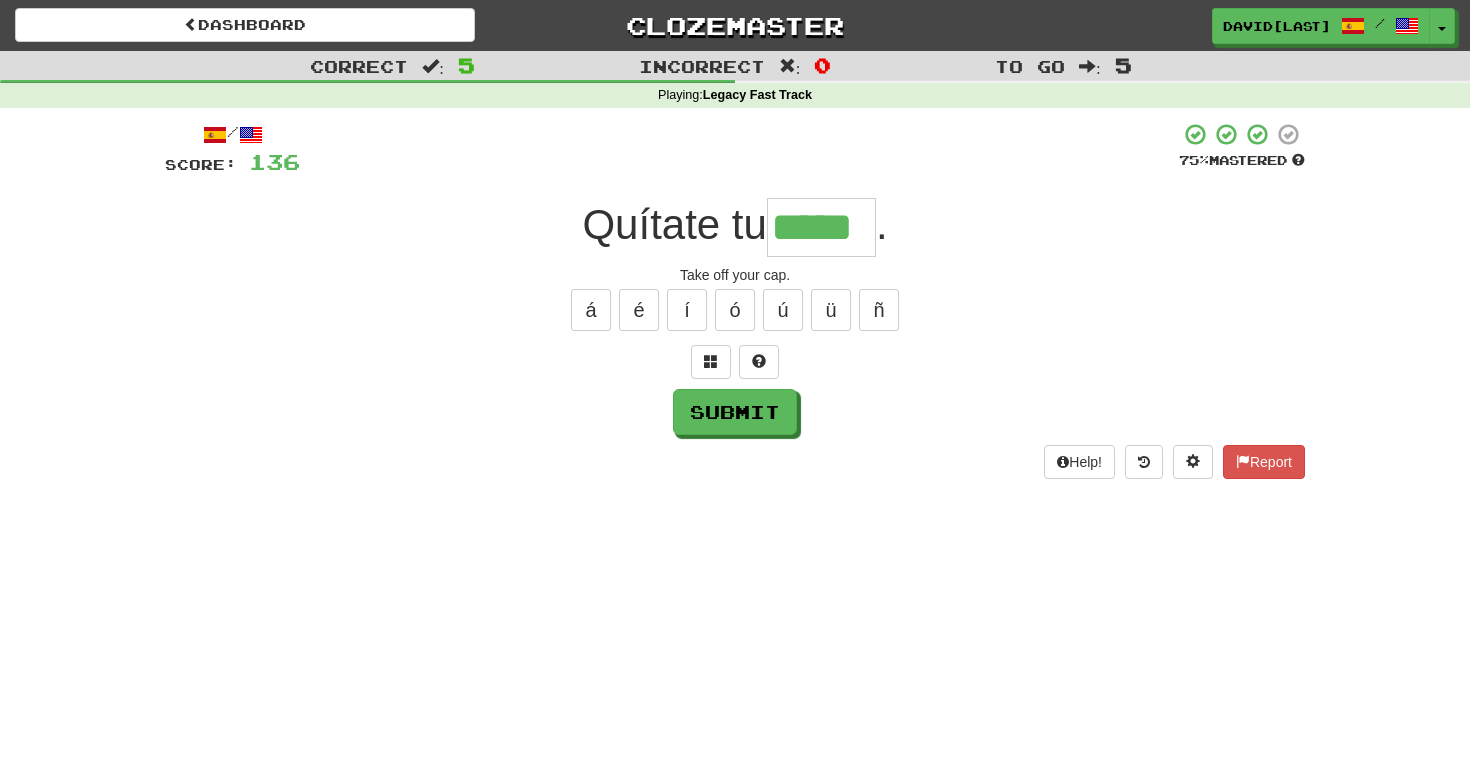 type on "*****" 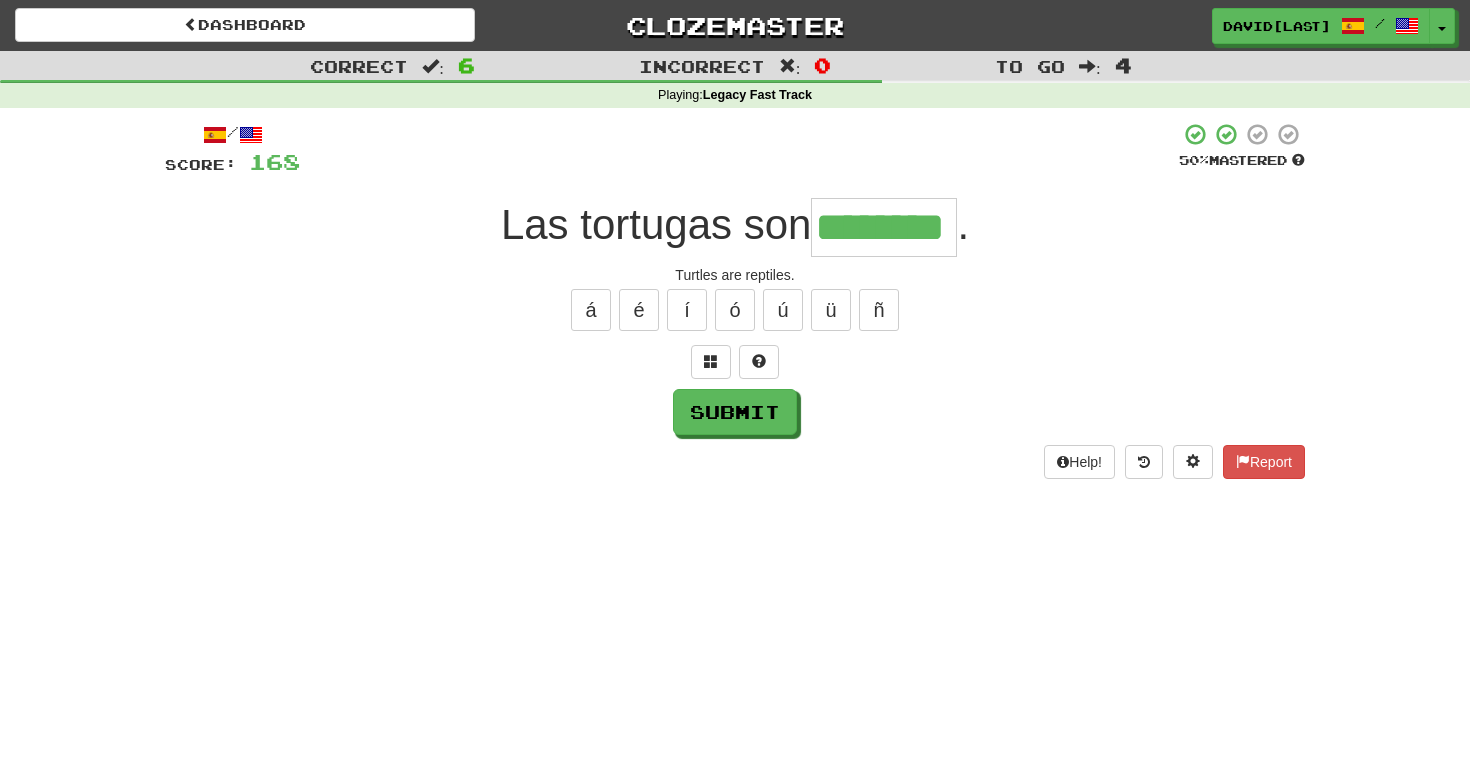type on "********" 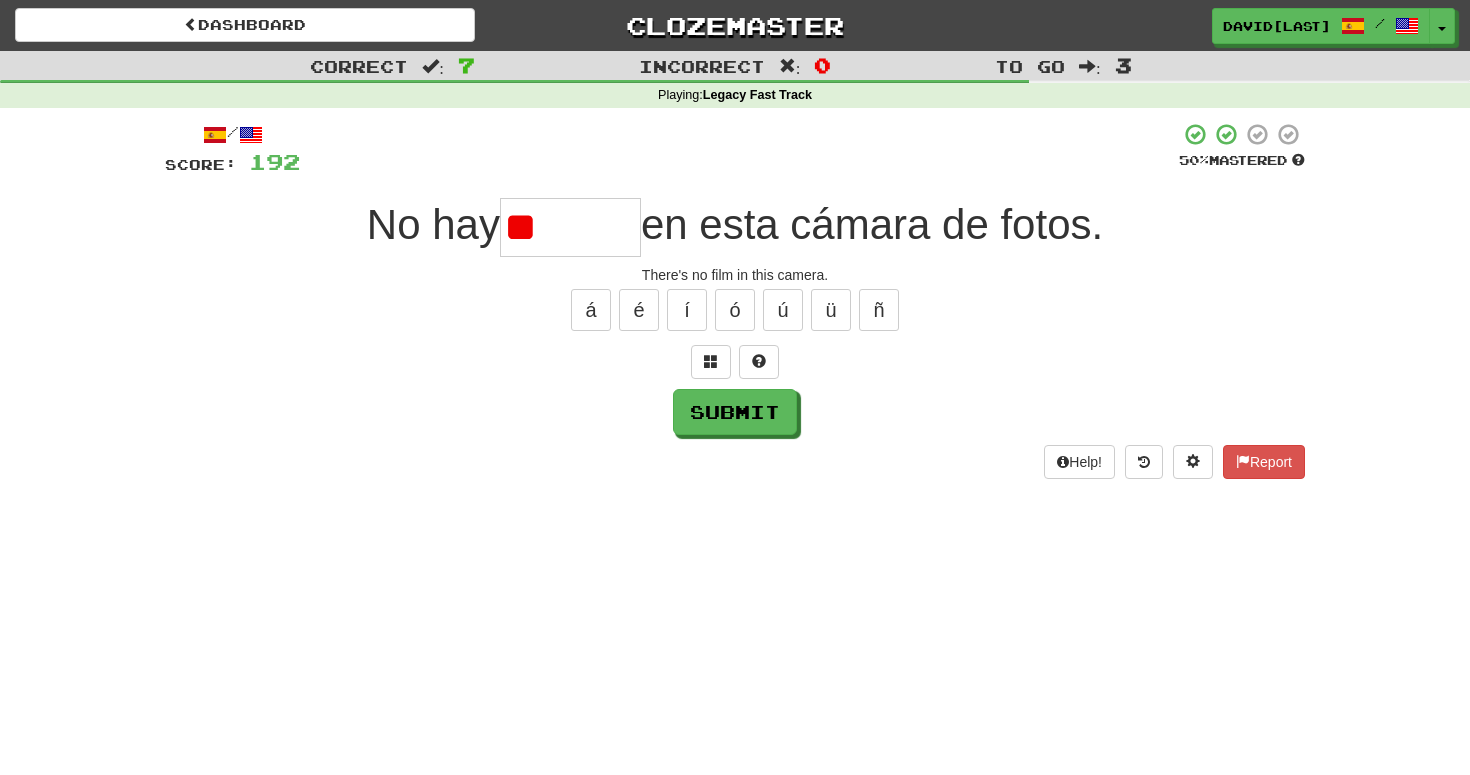 type on "*" 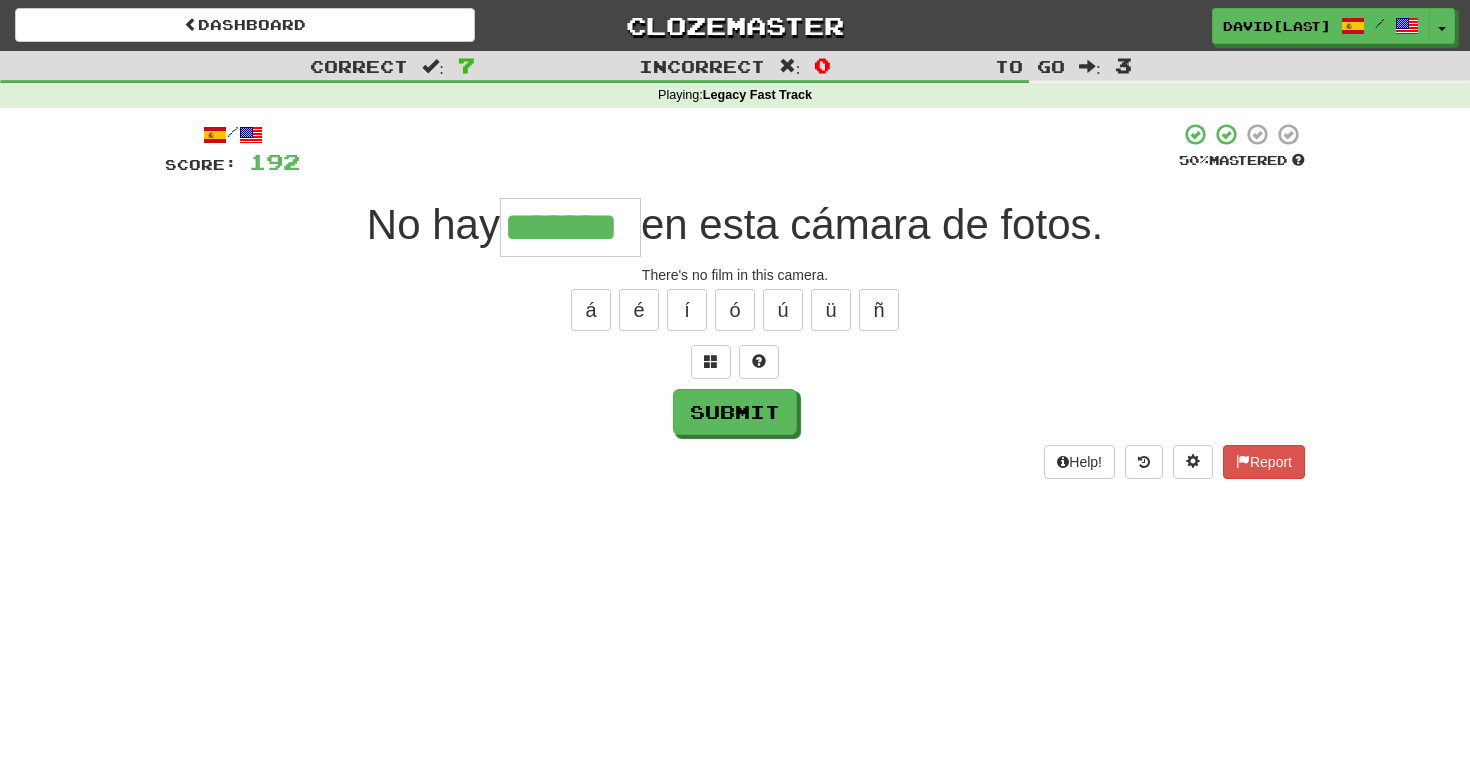 type on "*******" 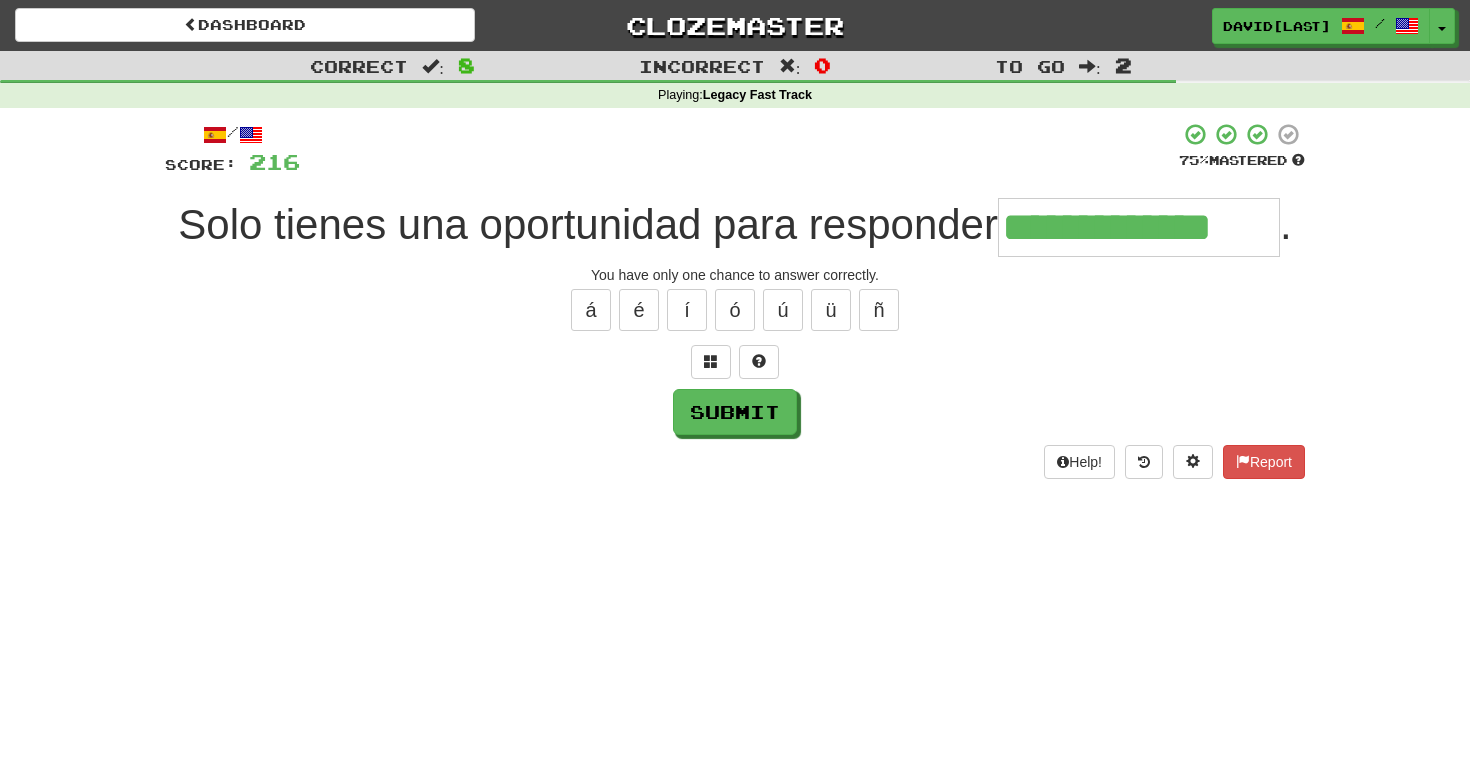 type on "**********" 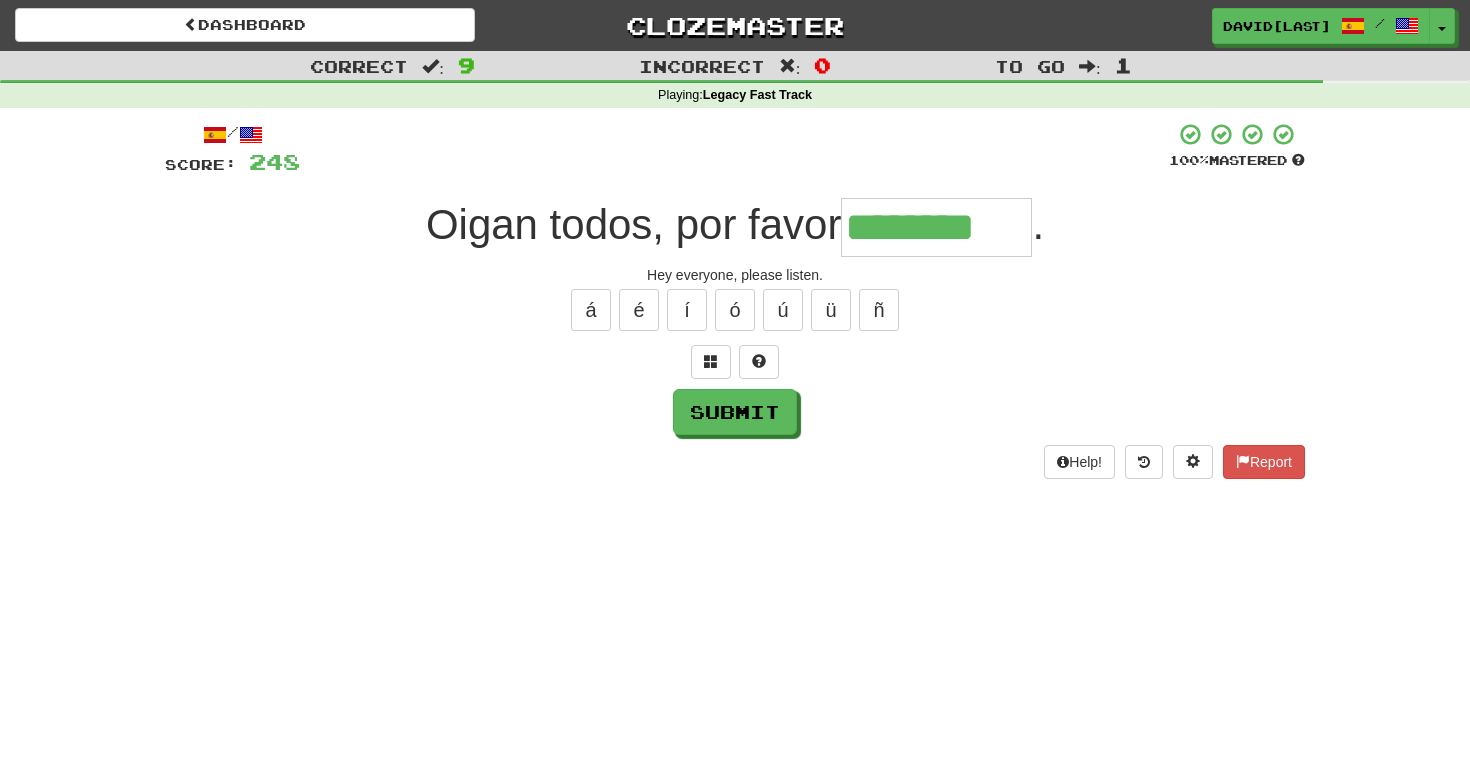 type on "********" 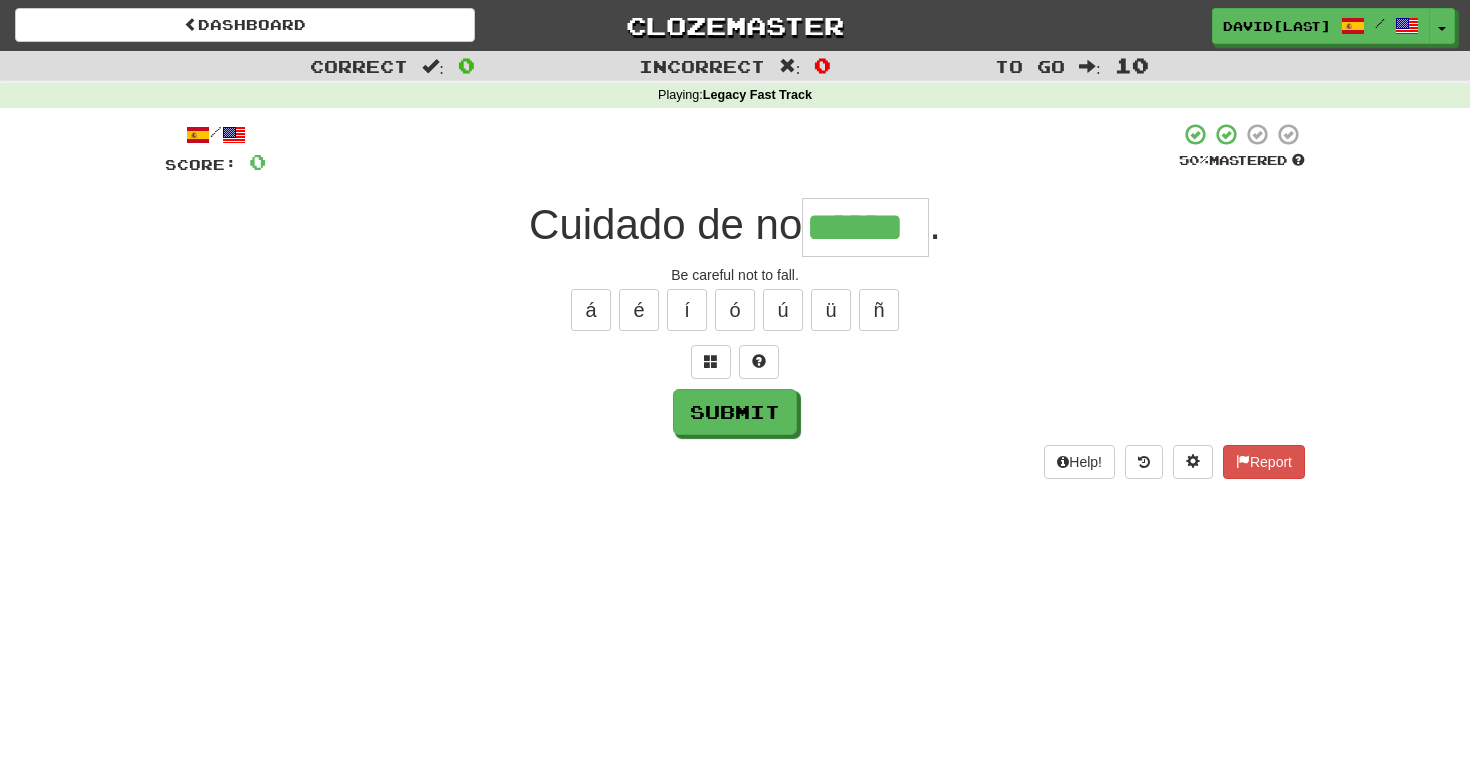 type on "******" 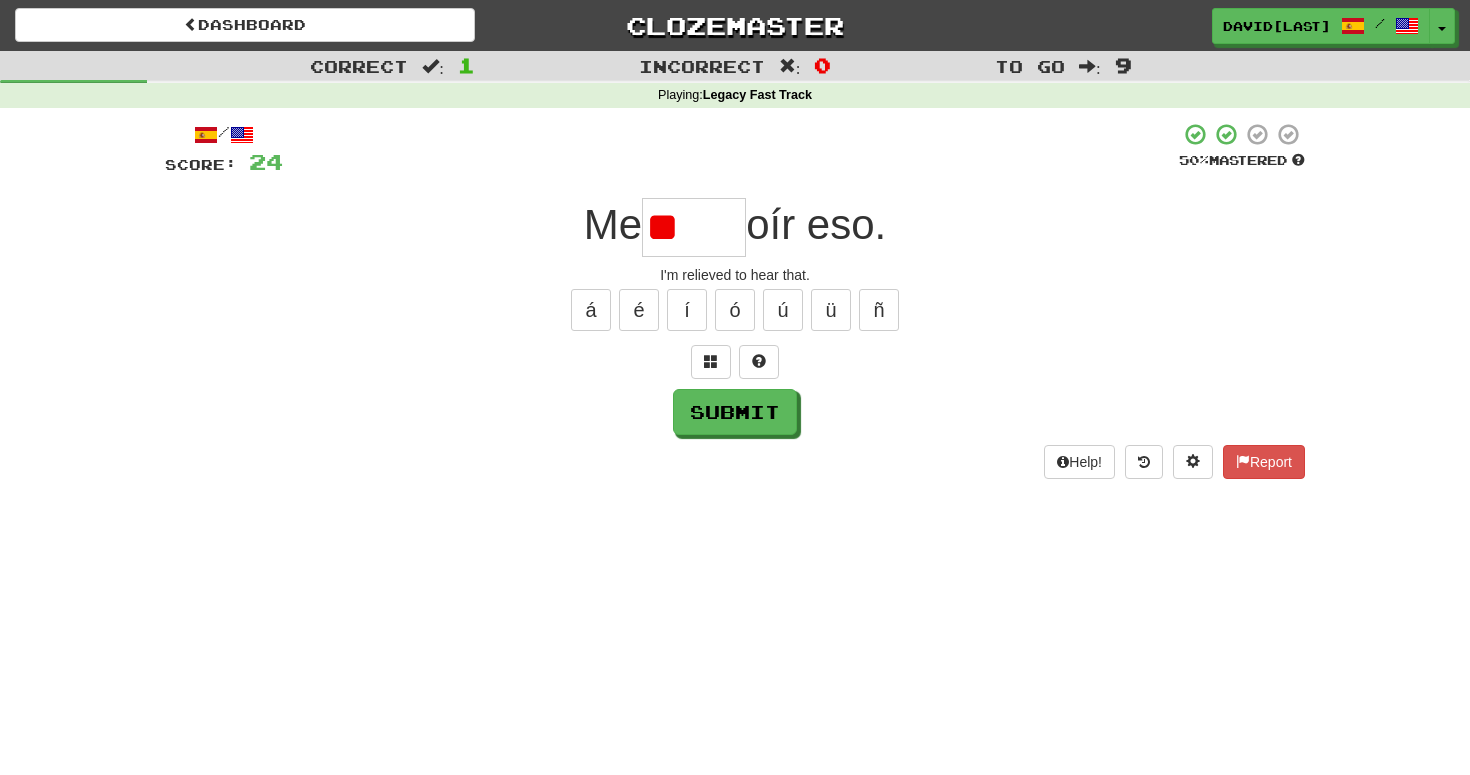 type on "*" 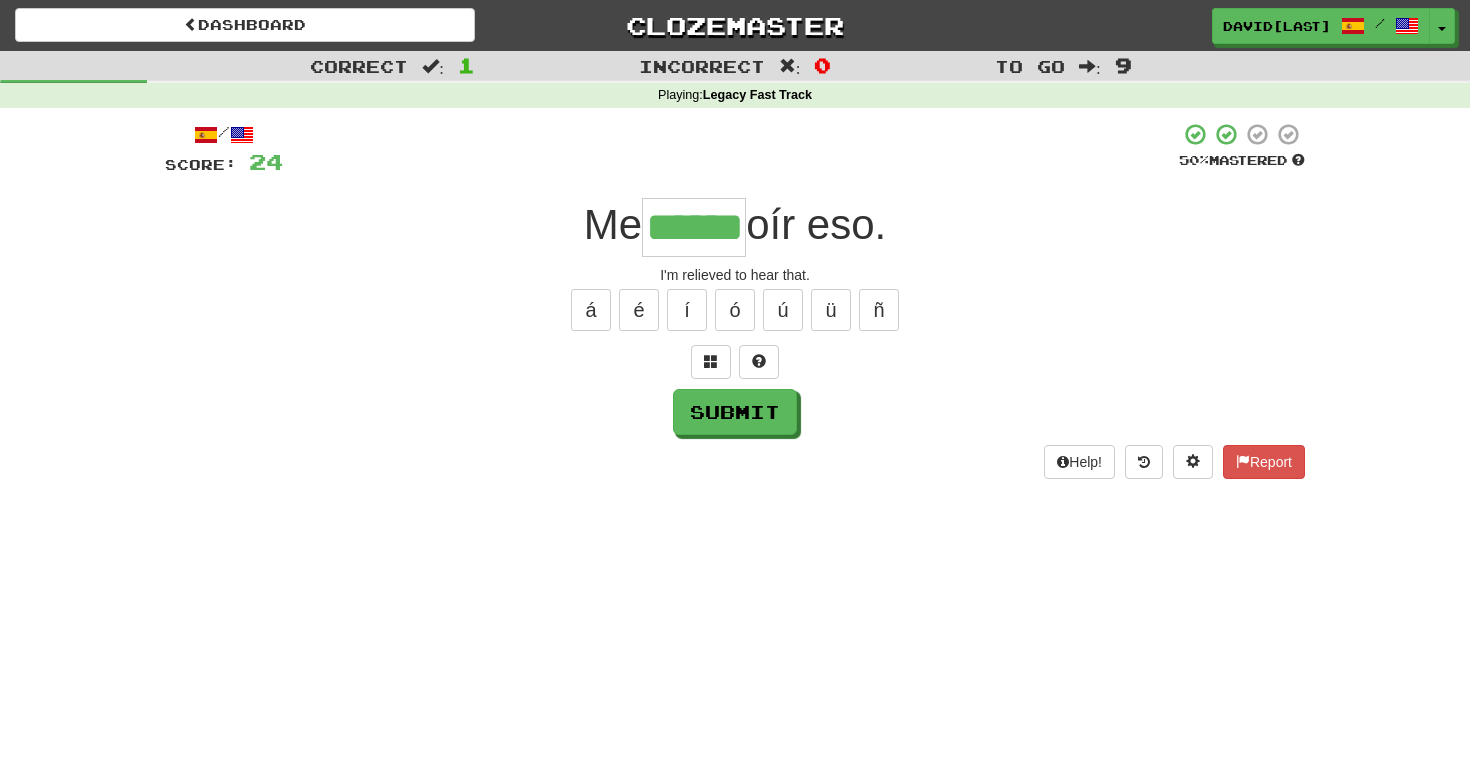 type on "******" 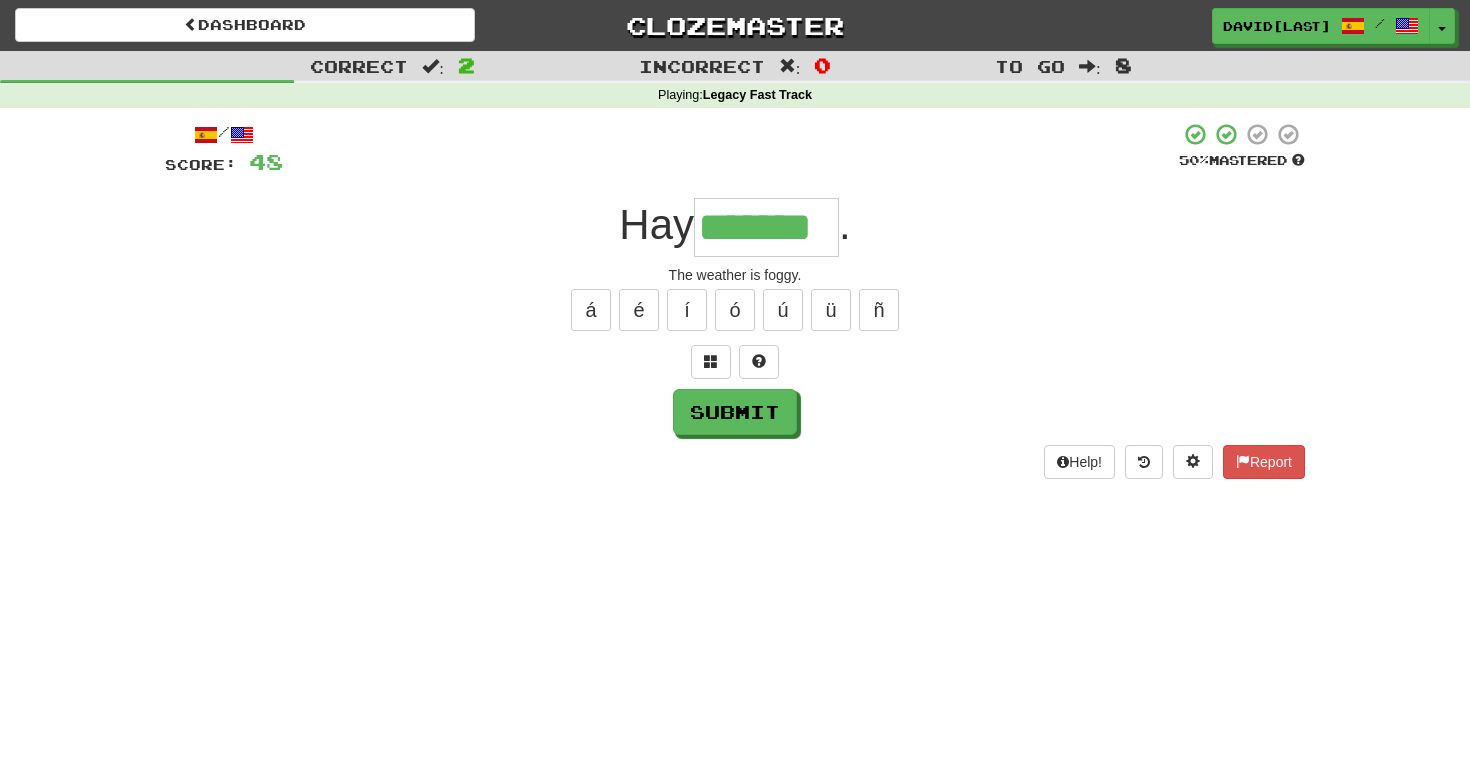 type on "*******" 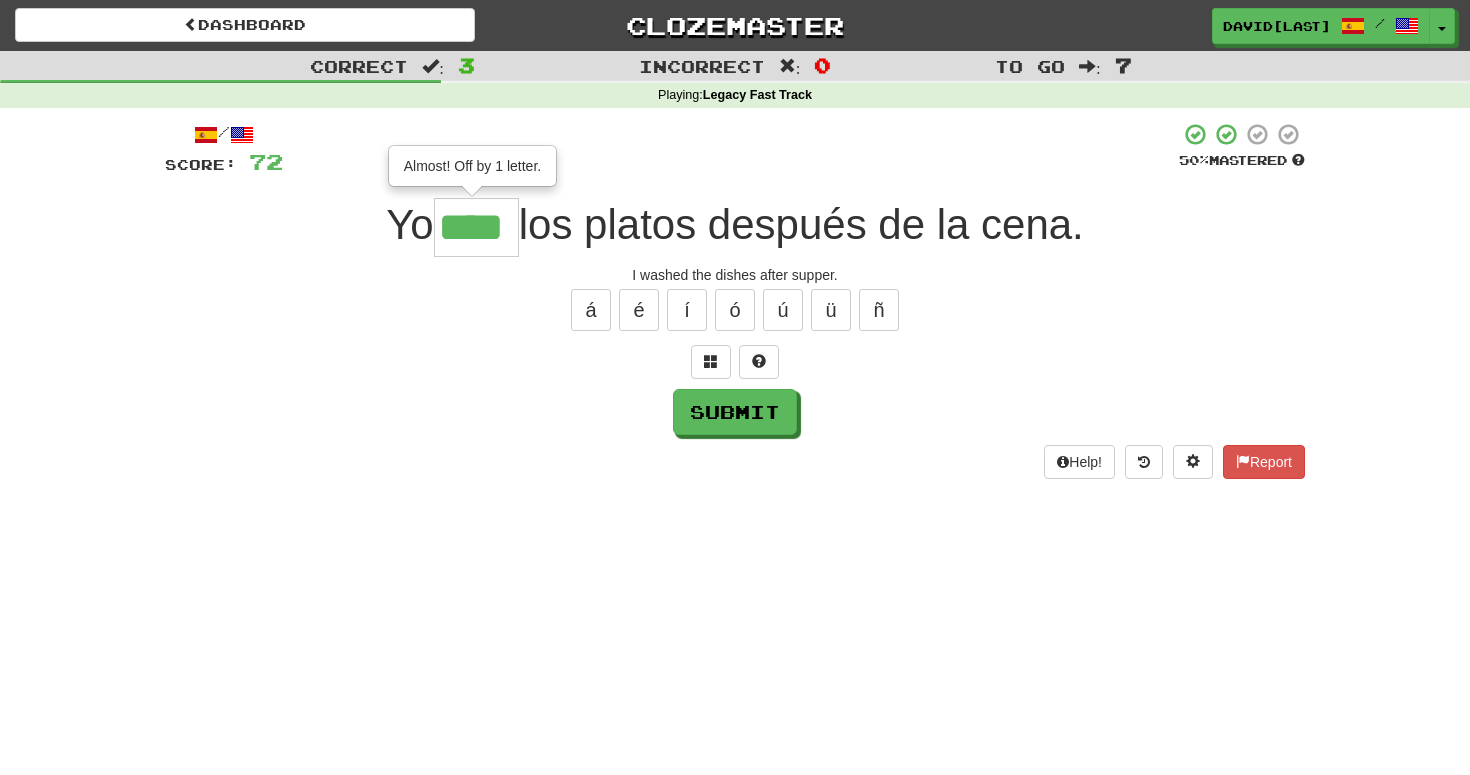 type on "****" 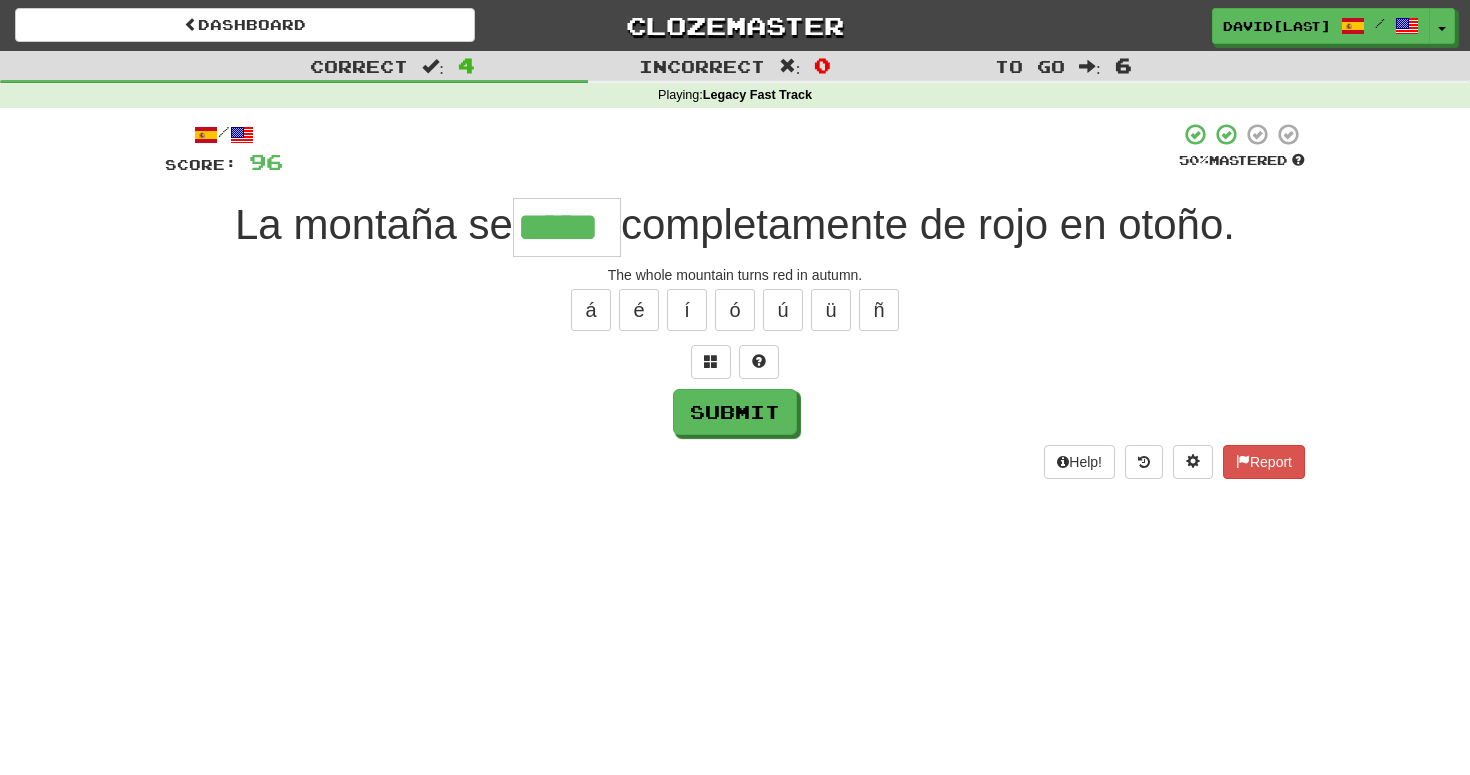 type on "*****" 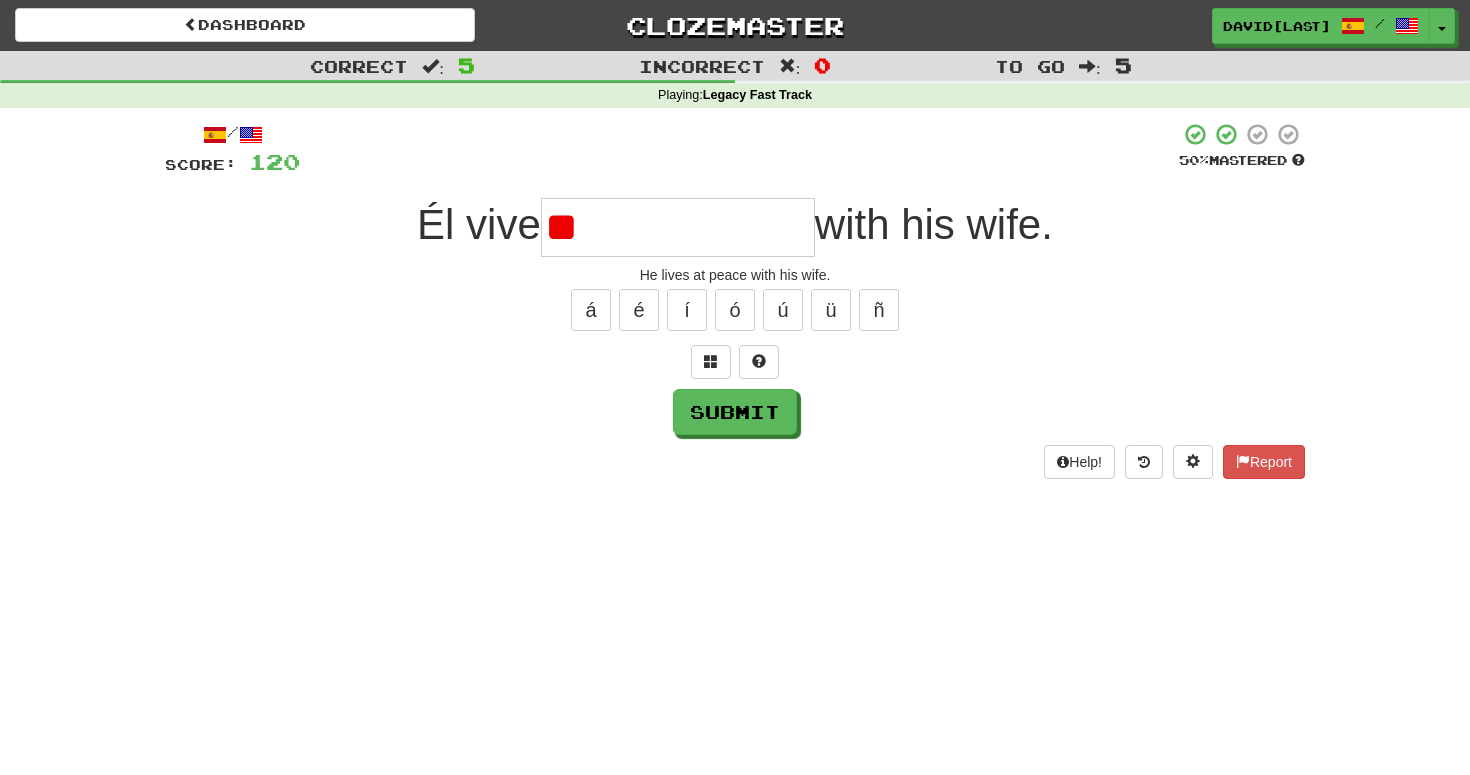 type on "*" 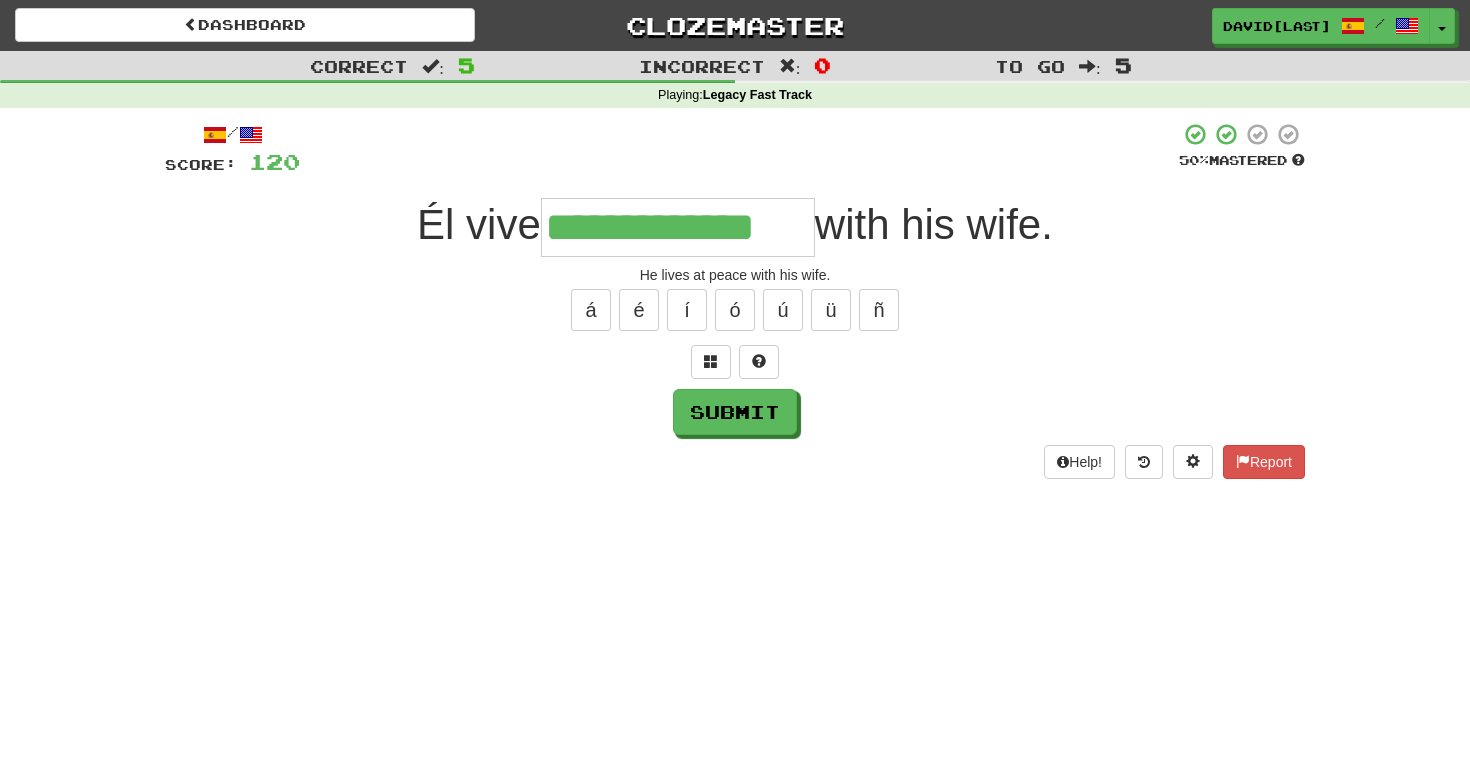 type on "**********" 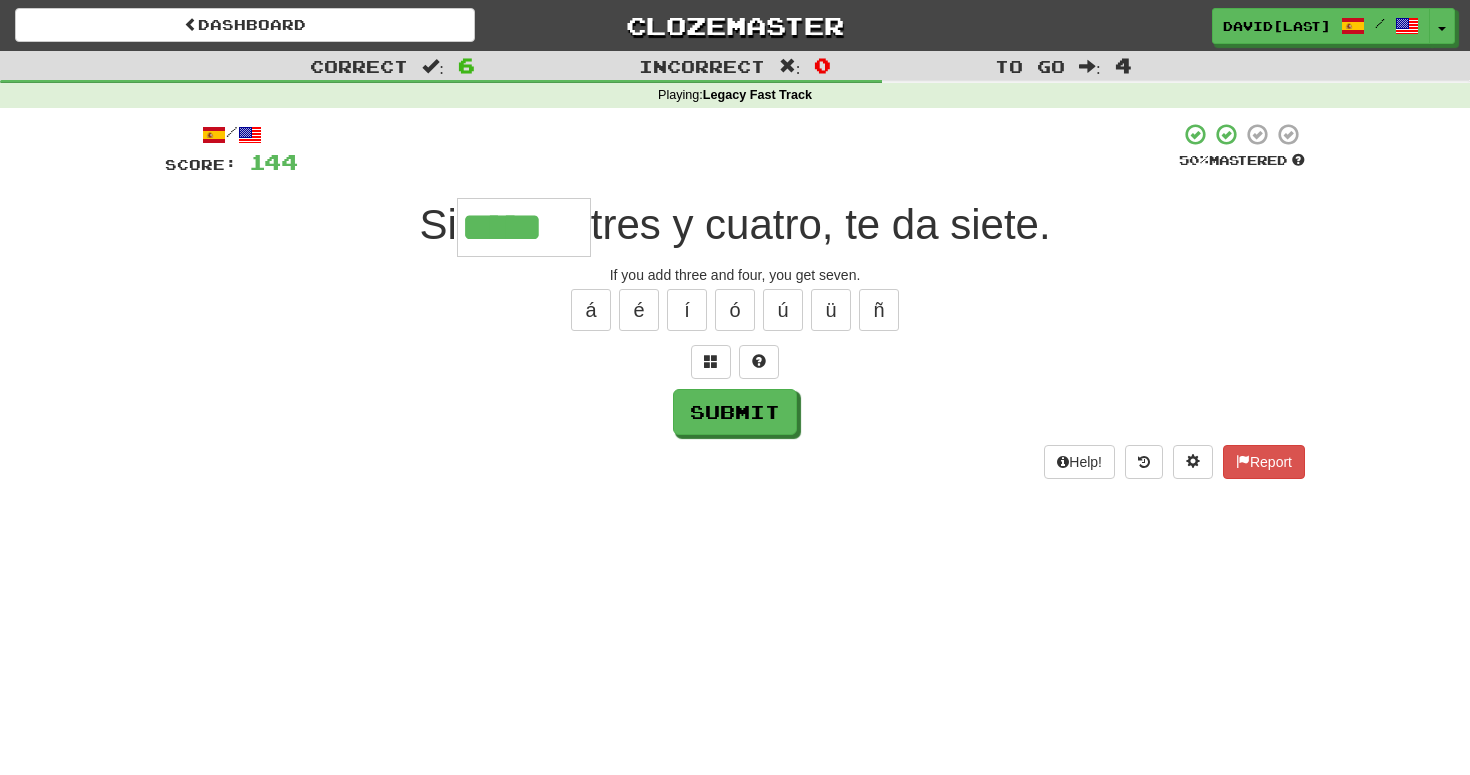 type on "*****" 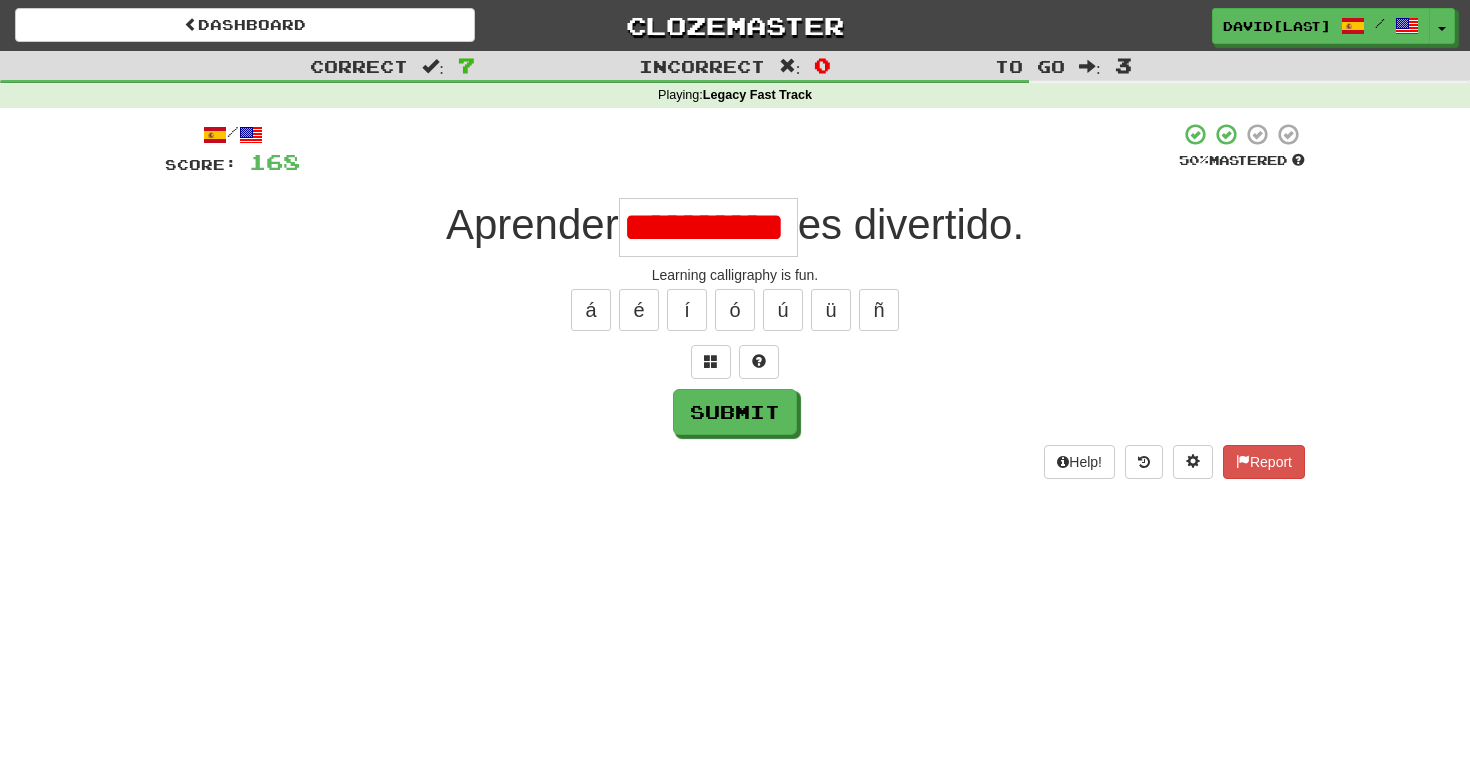 scroll, scrollTop: 0, scrollLeft: 0, axis: both 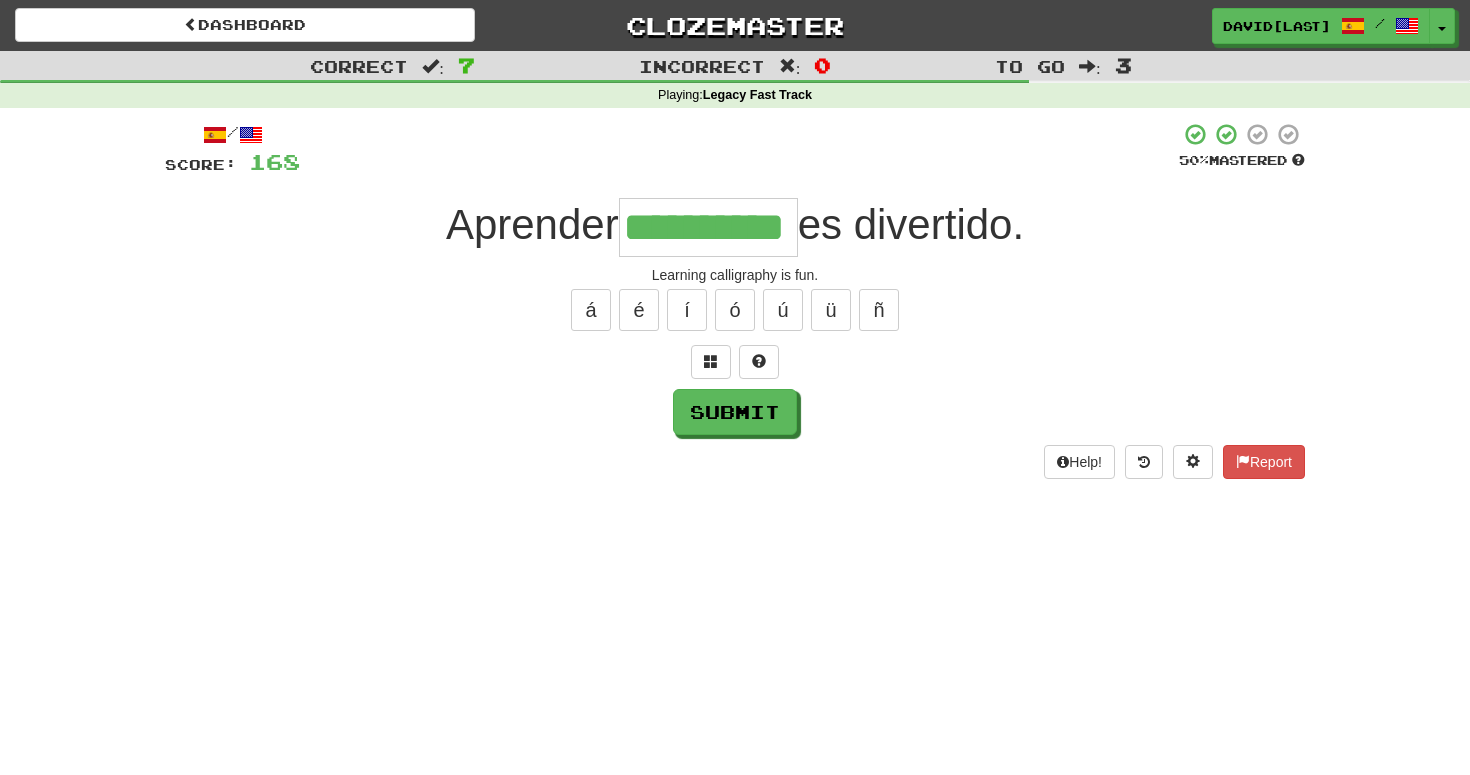 type on "**********" 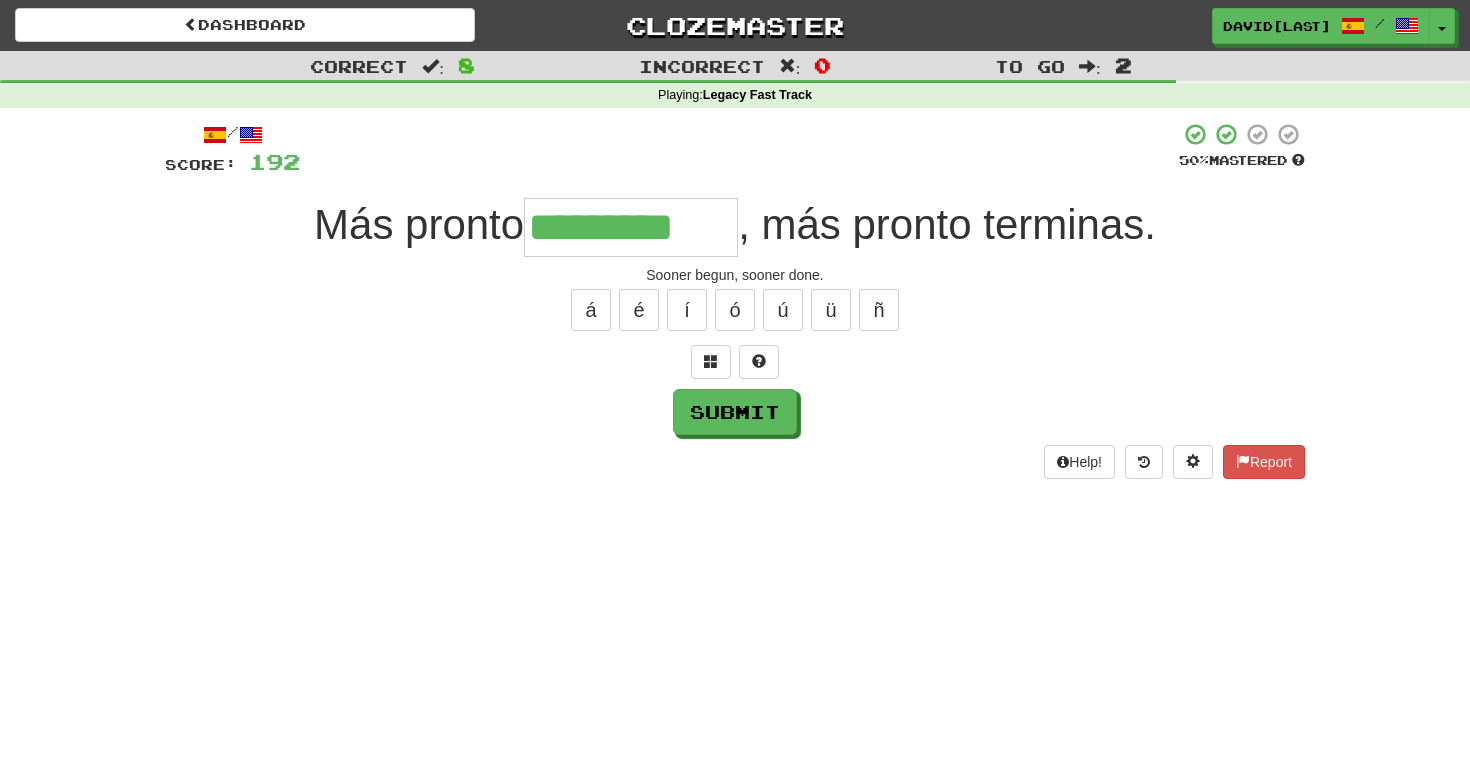 type on "*********" 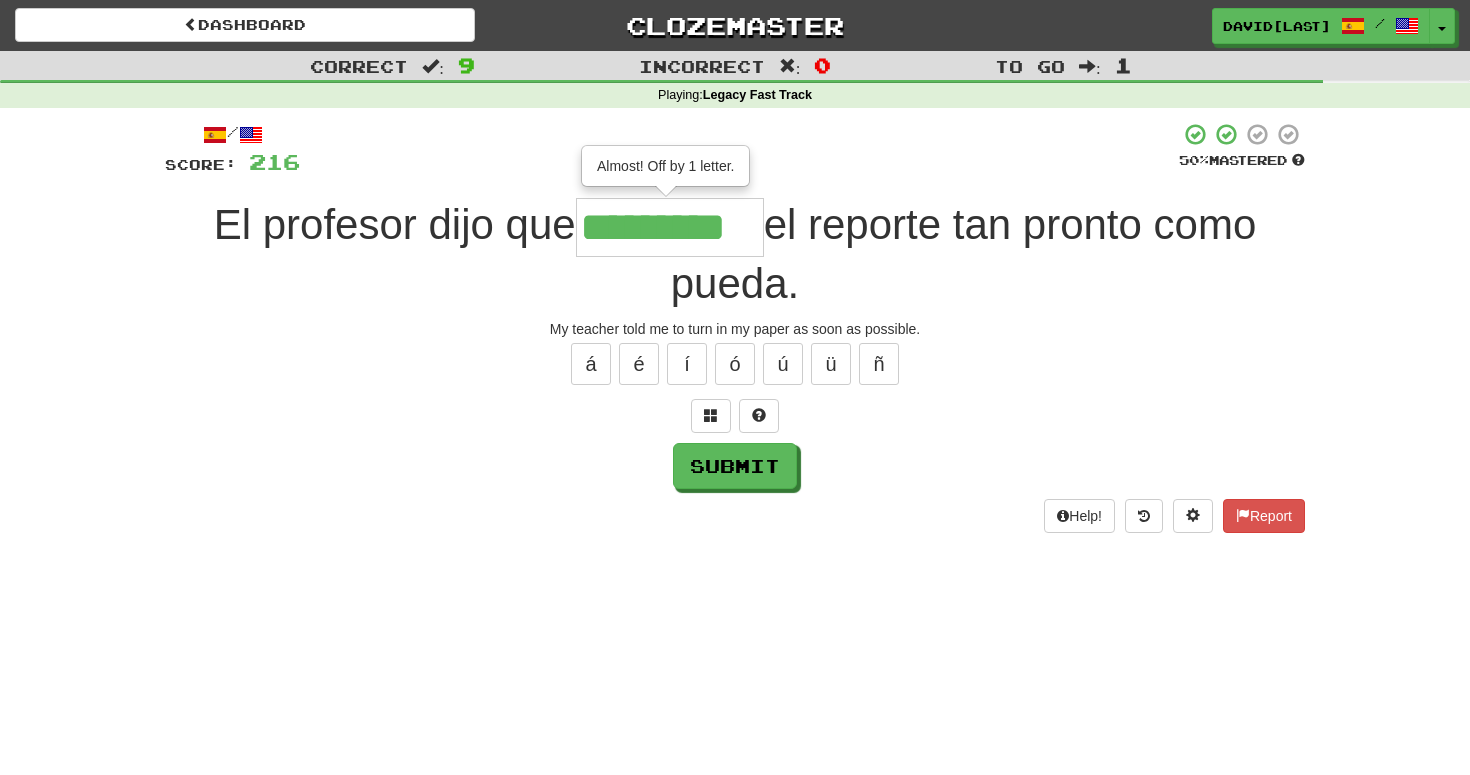 type on "*********" 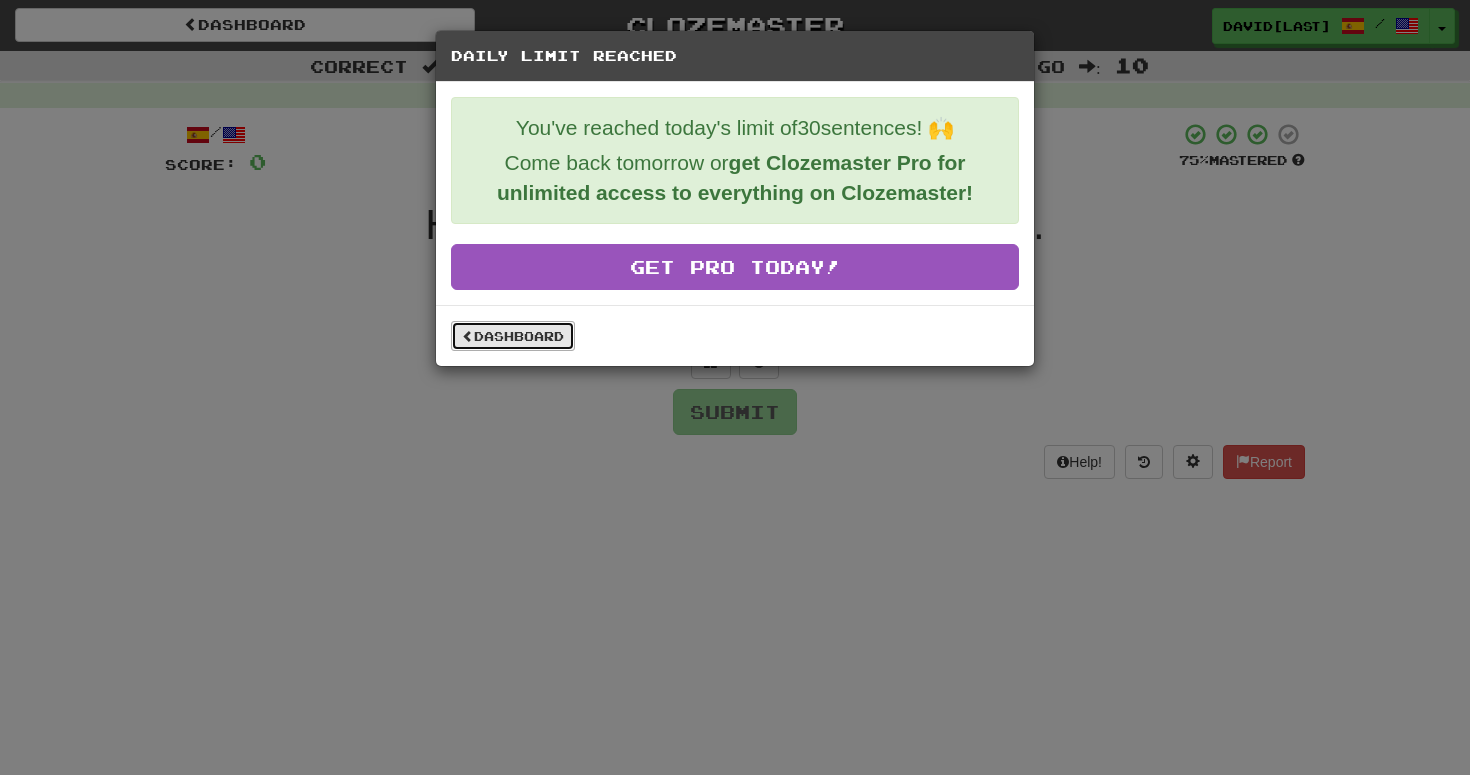 click on "Dashboard" at bounding box center (513, 336) 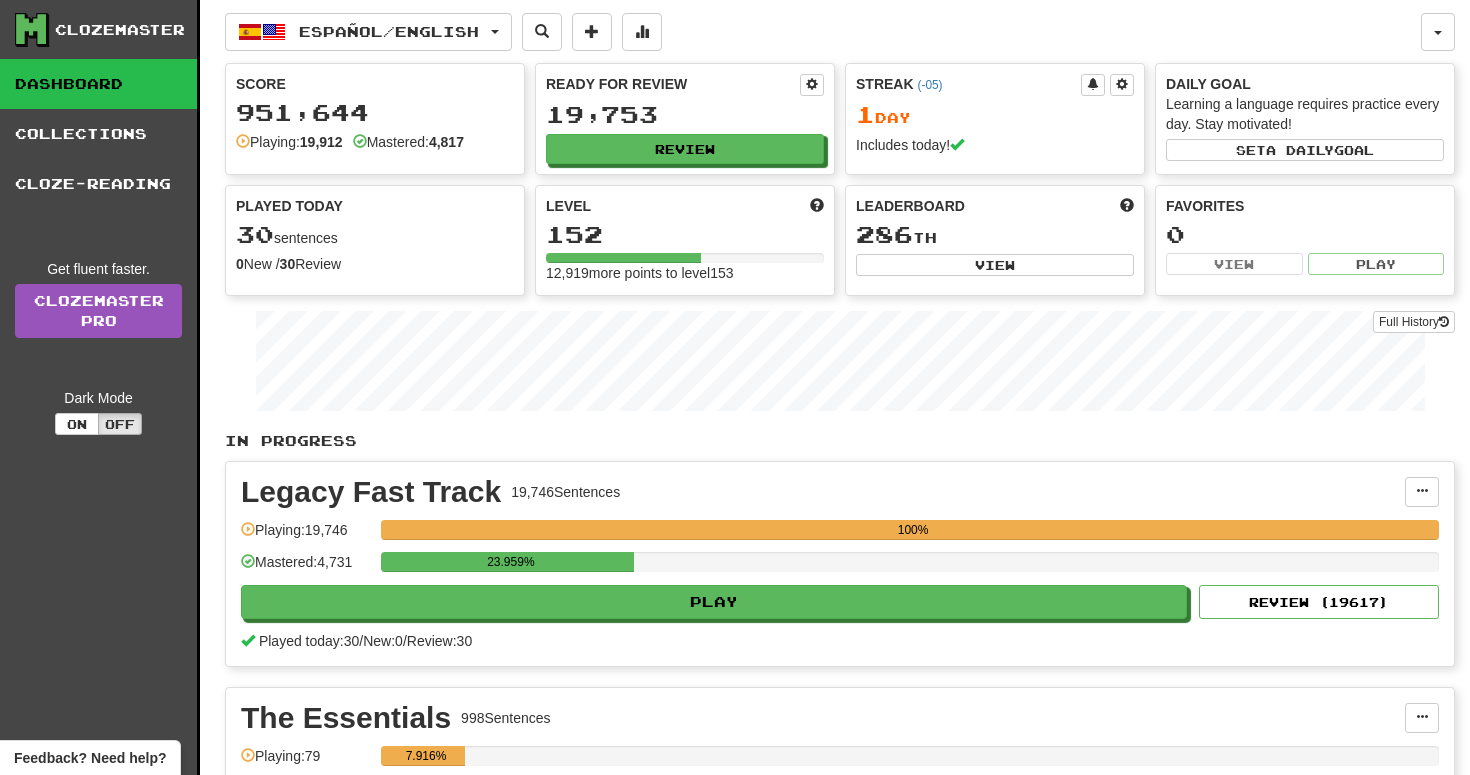 scroll, scrollTop: 29, scrollLeft: 0, axis: vertical 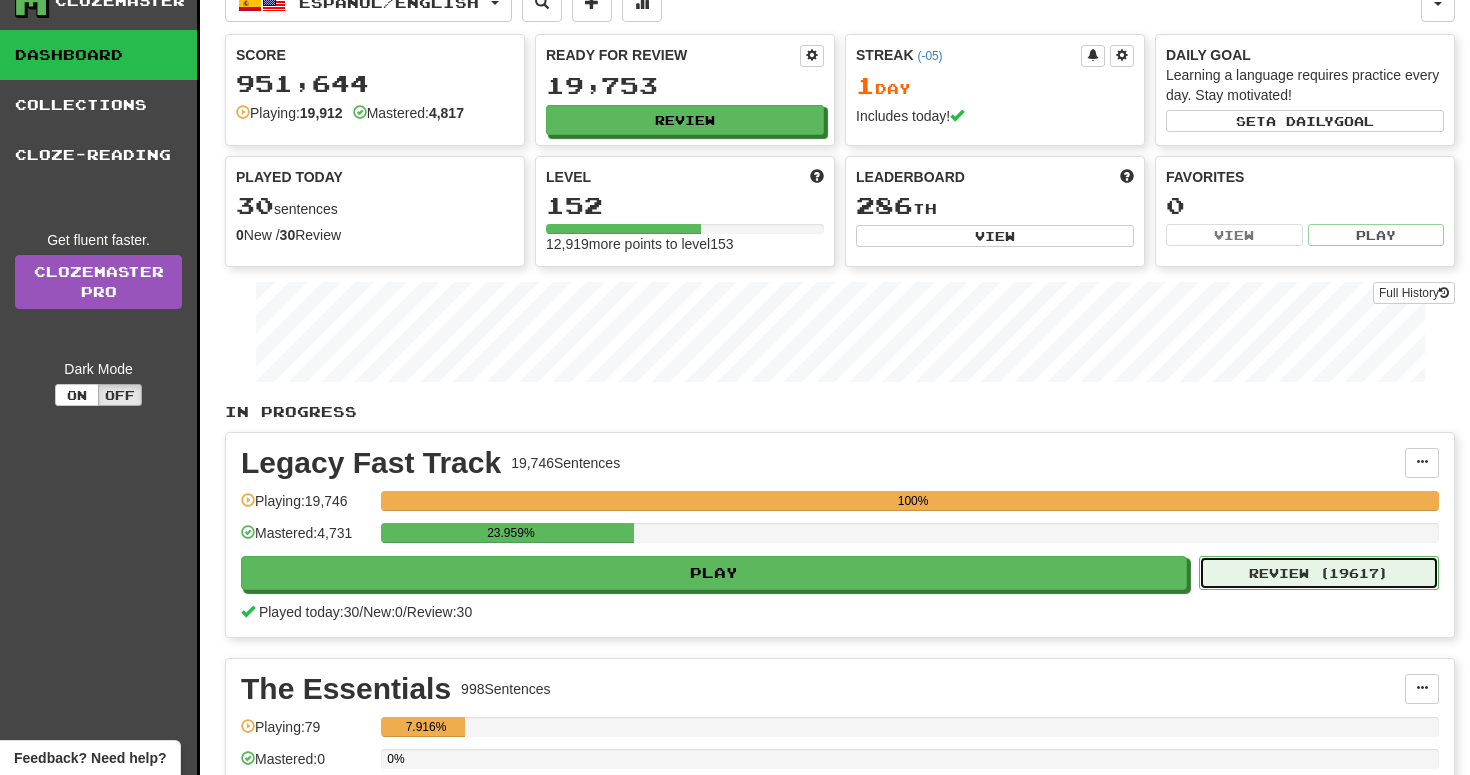 click on "Review ( 19617 )" at bounding box center [1319, 573] 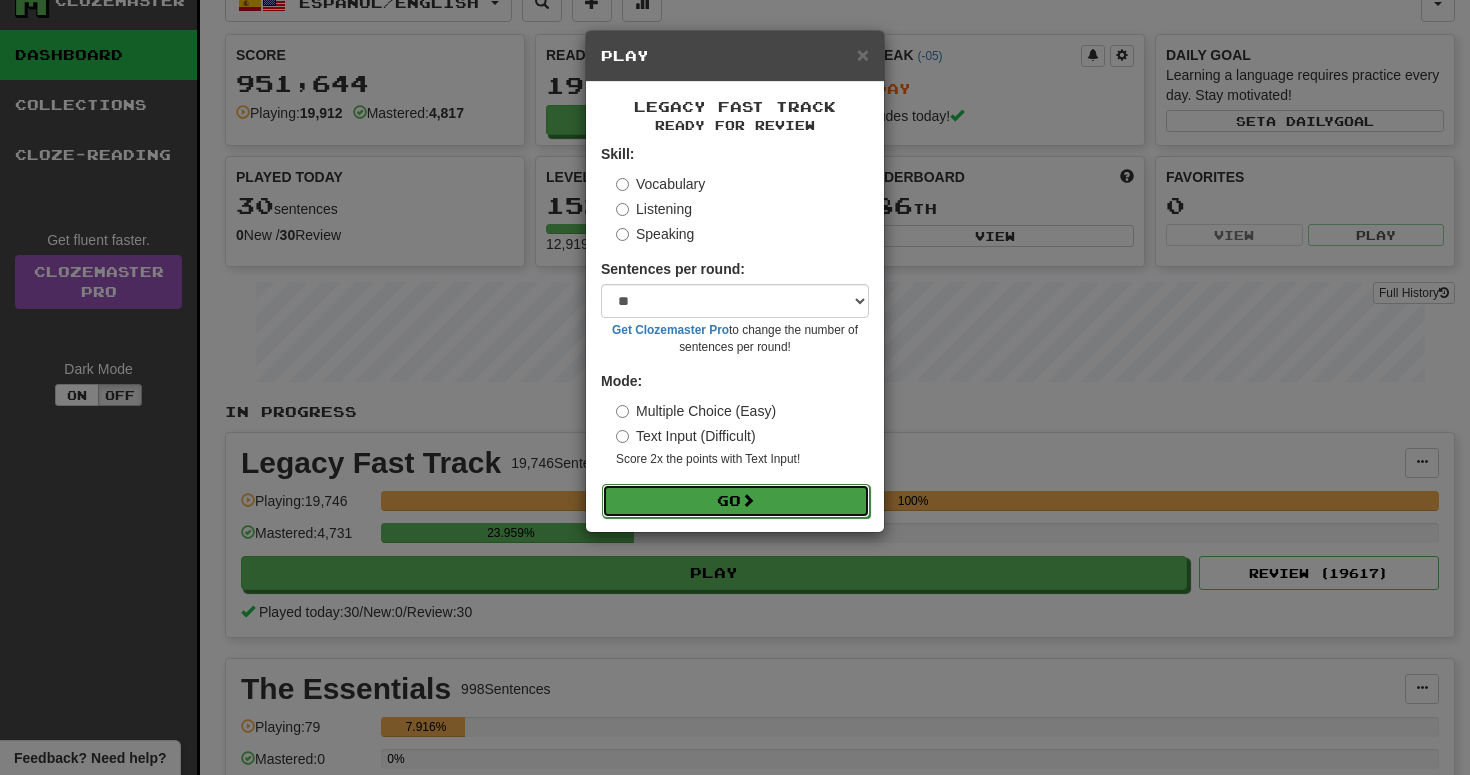 click on "Go" at bounding box center [736, 501] 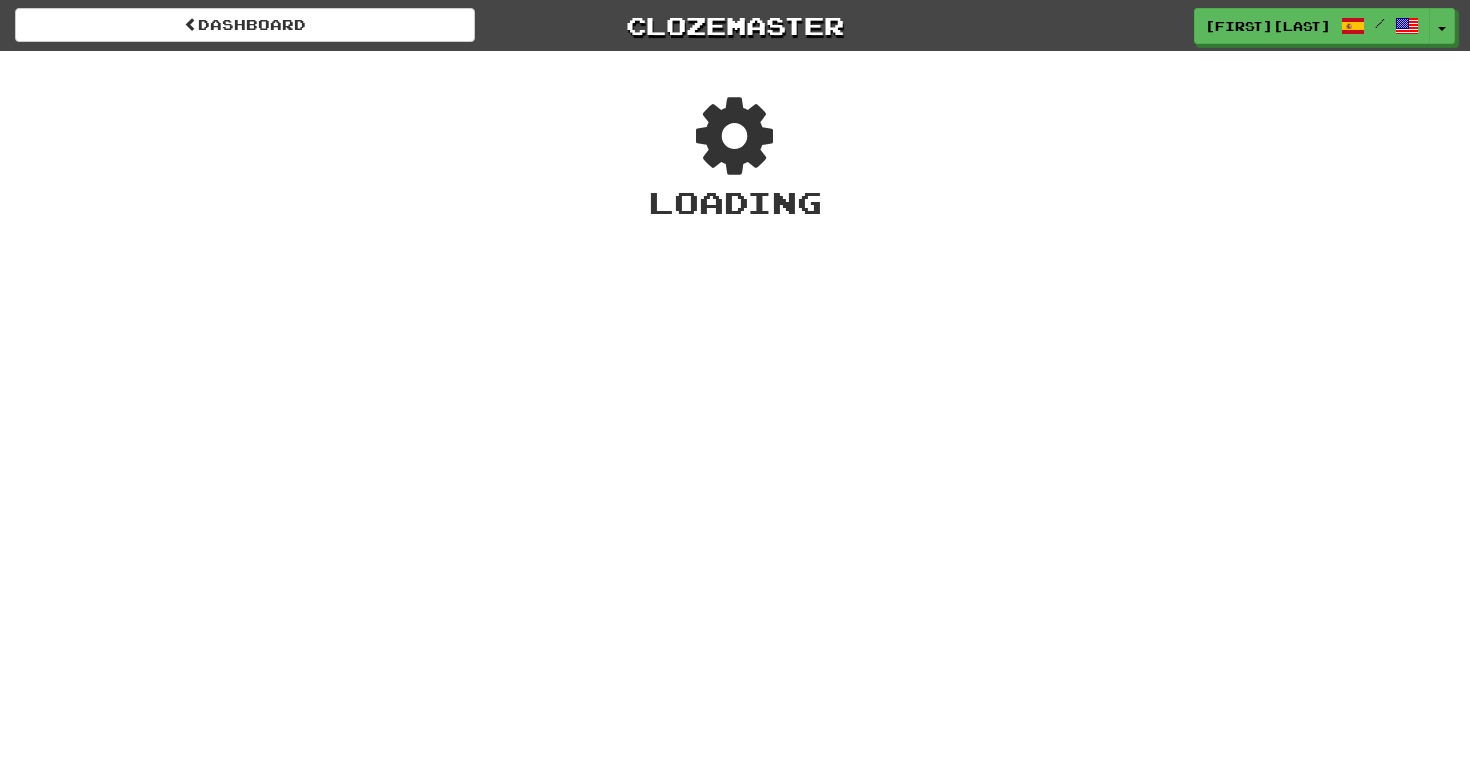 scroll, scrollTop: 0, scrollLeft: 0, axis: both 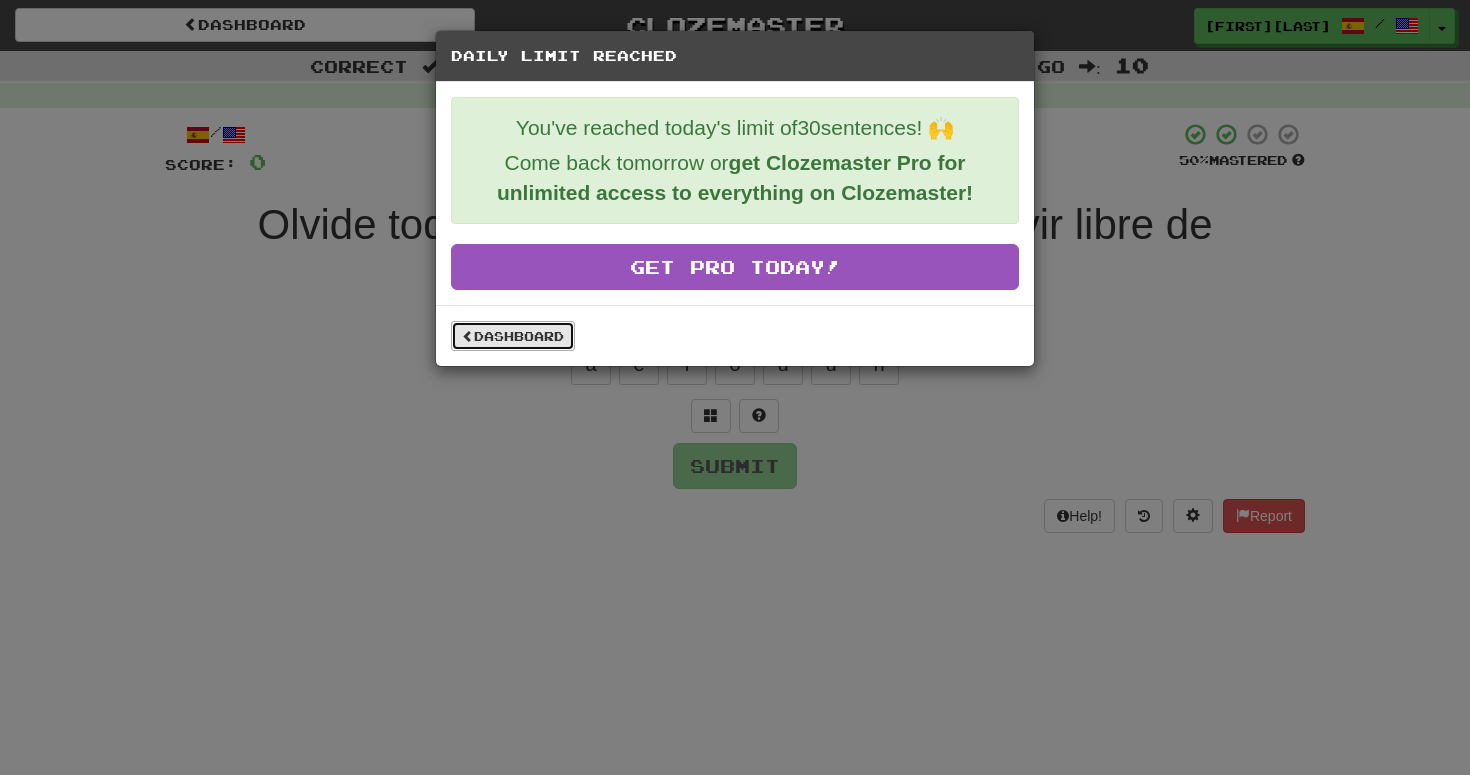 click on "Dashboard" at bounding box center (513, 336) 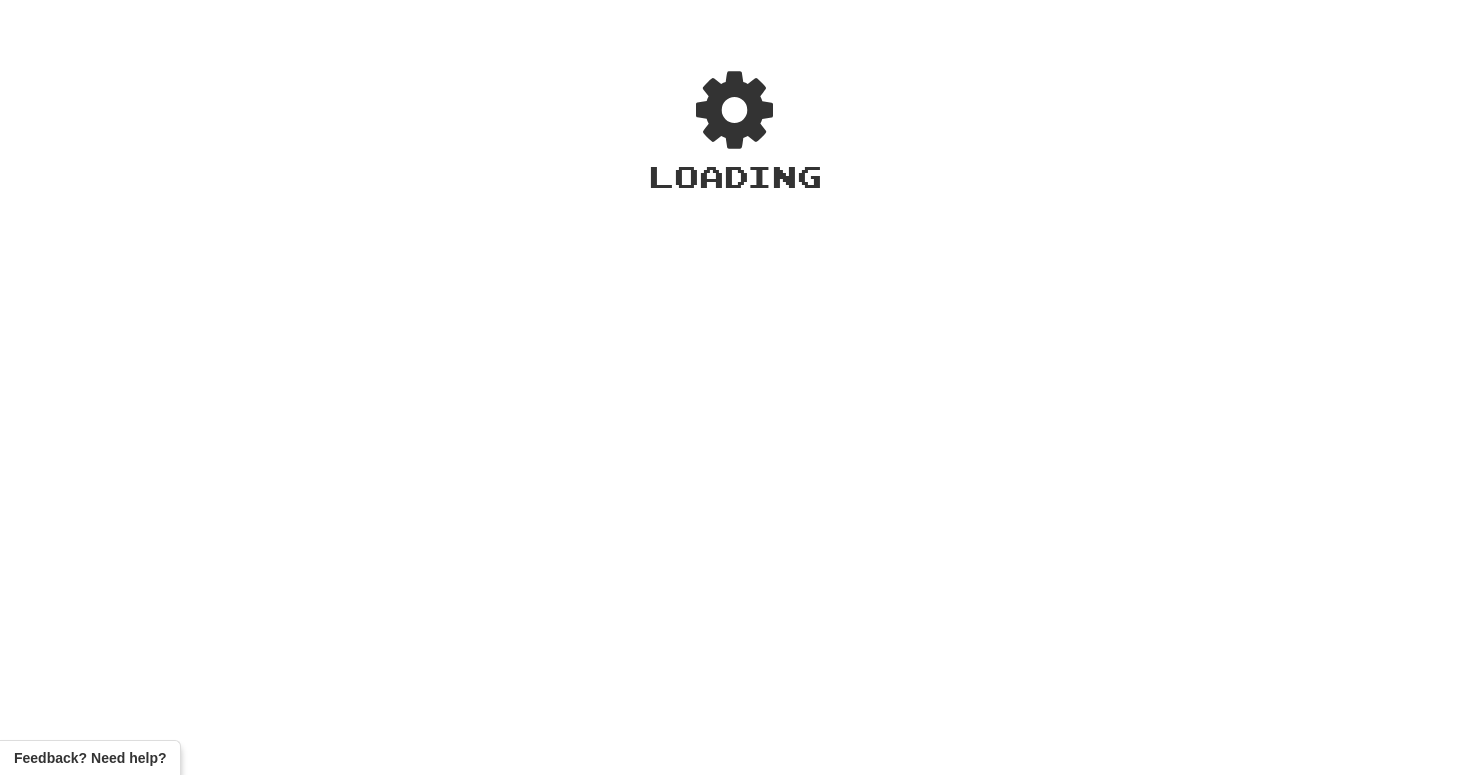 scroll, scrollTop: 0, scrollLeft: 0, axis: both 